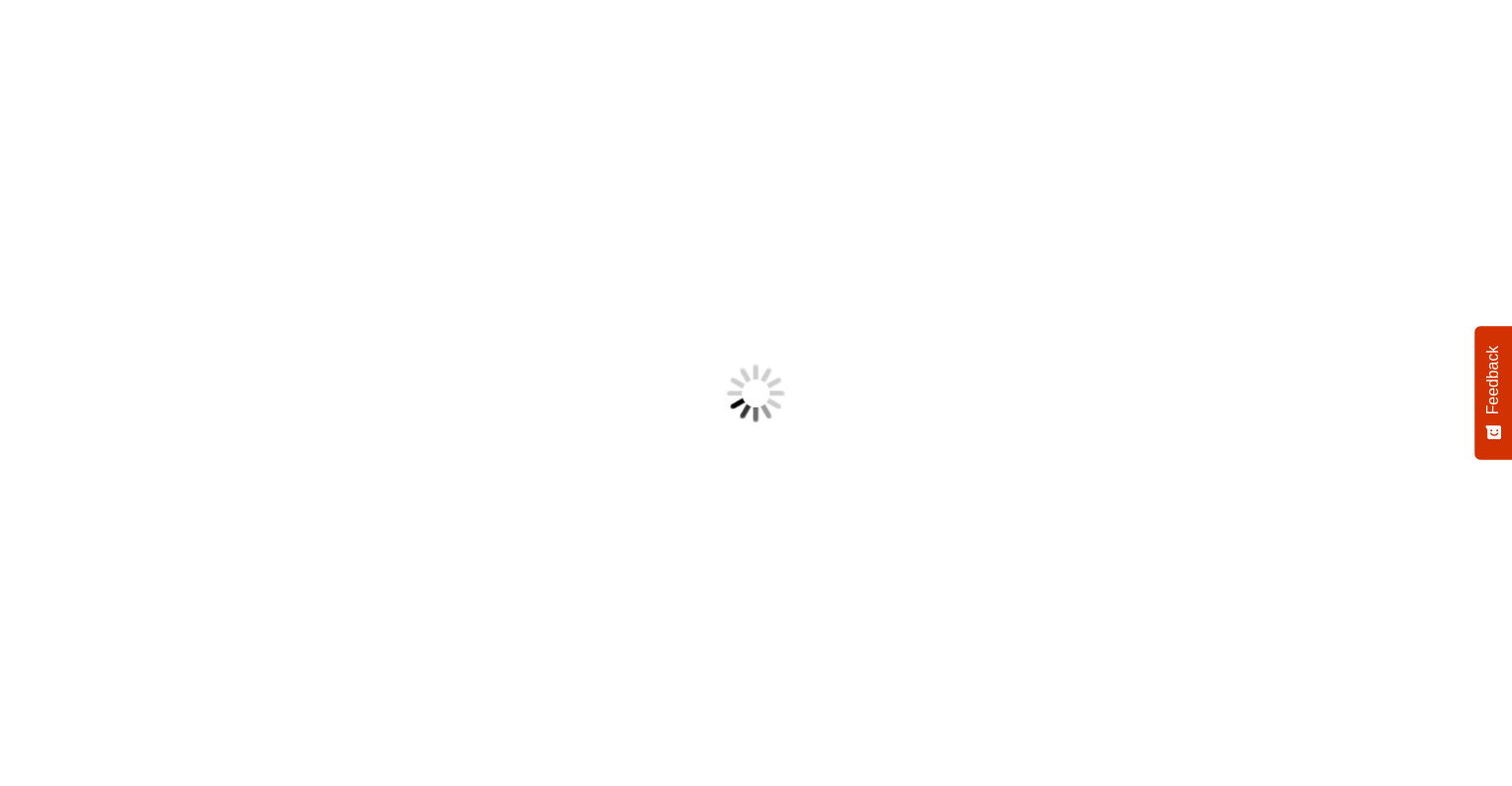scroll, scrollTop: 0, scrollLeft: 0, axis: both 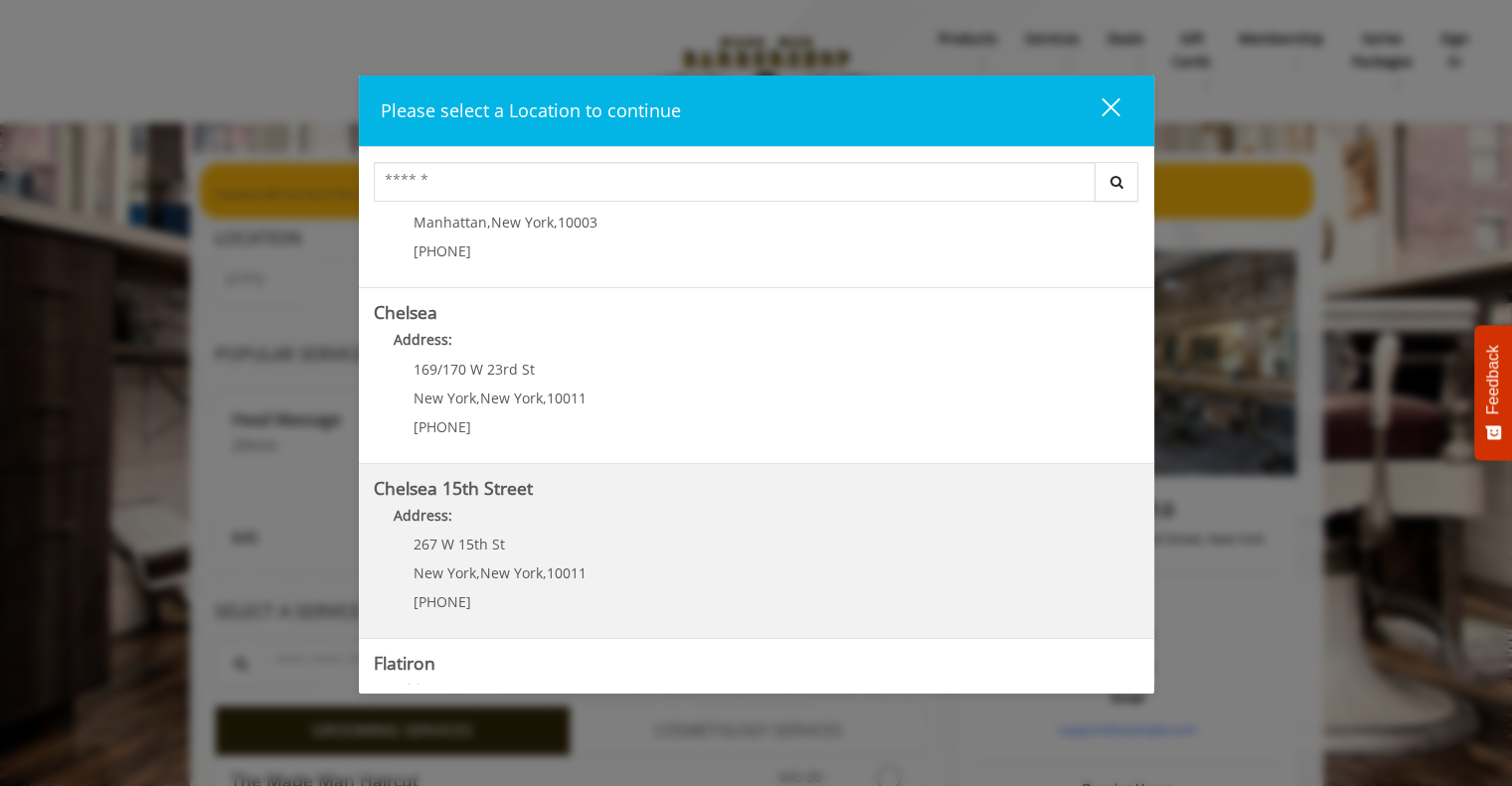 click on "Address:" at bounding box center [756, 521] 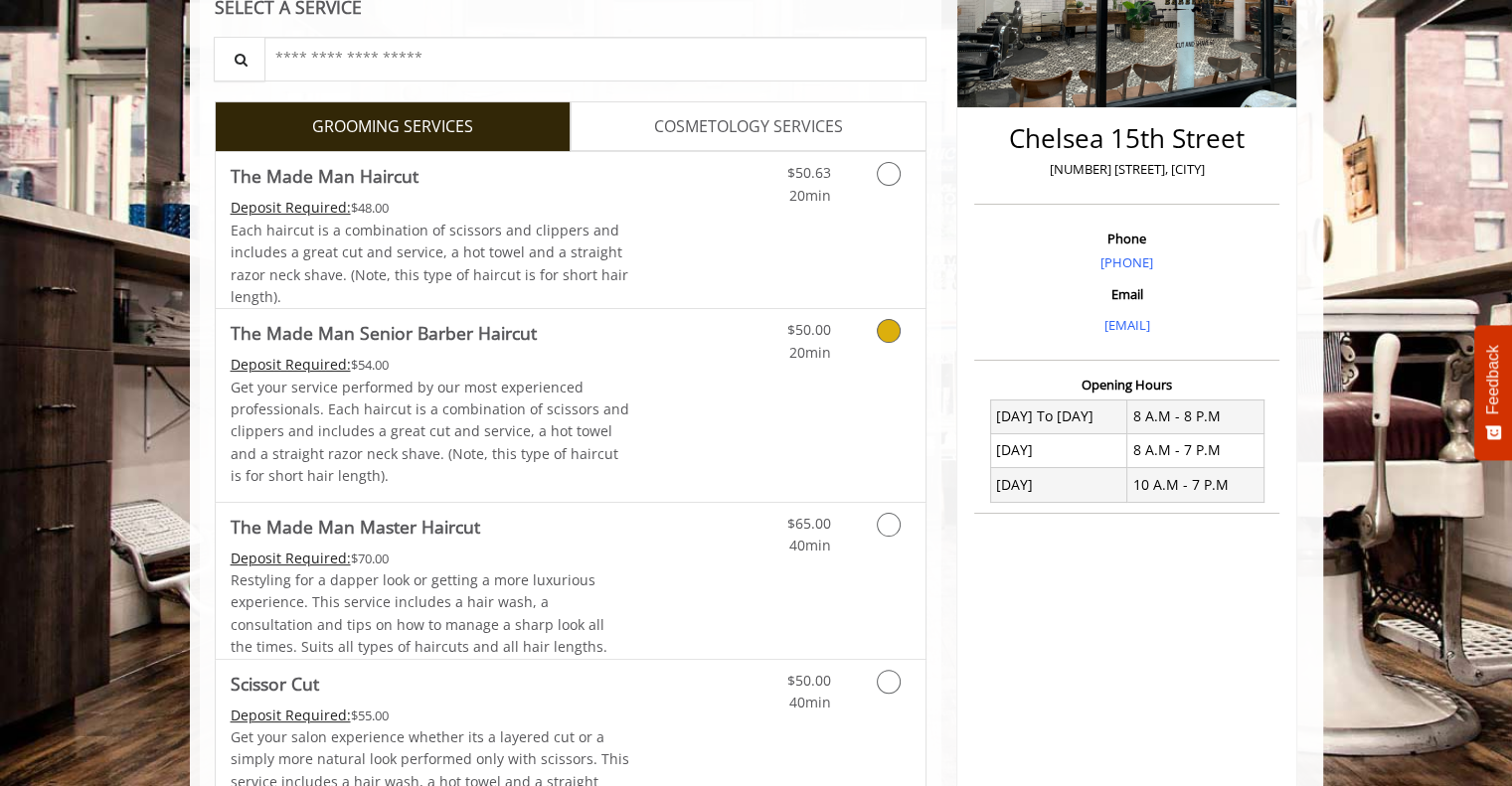 scroll, scrollTop: 298, scrollLeft: 0, axis: vertical 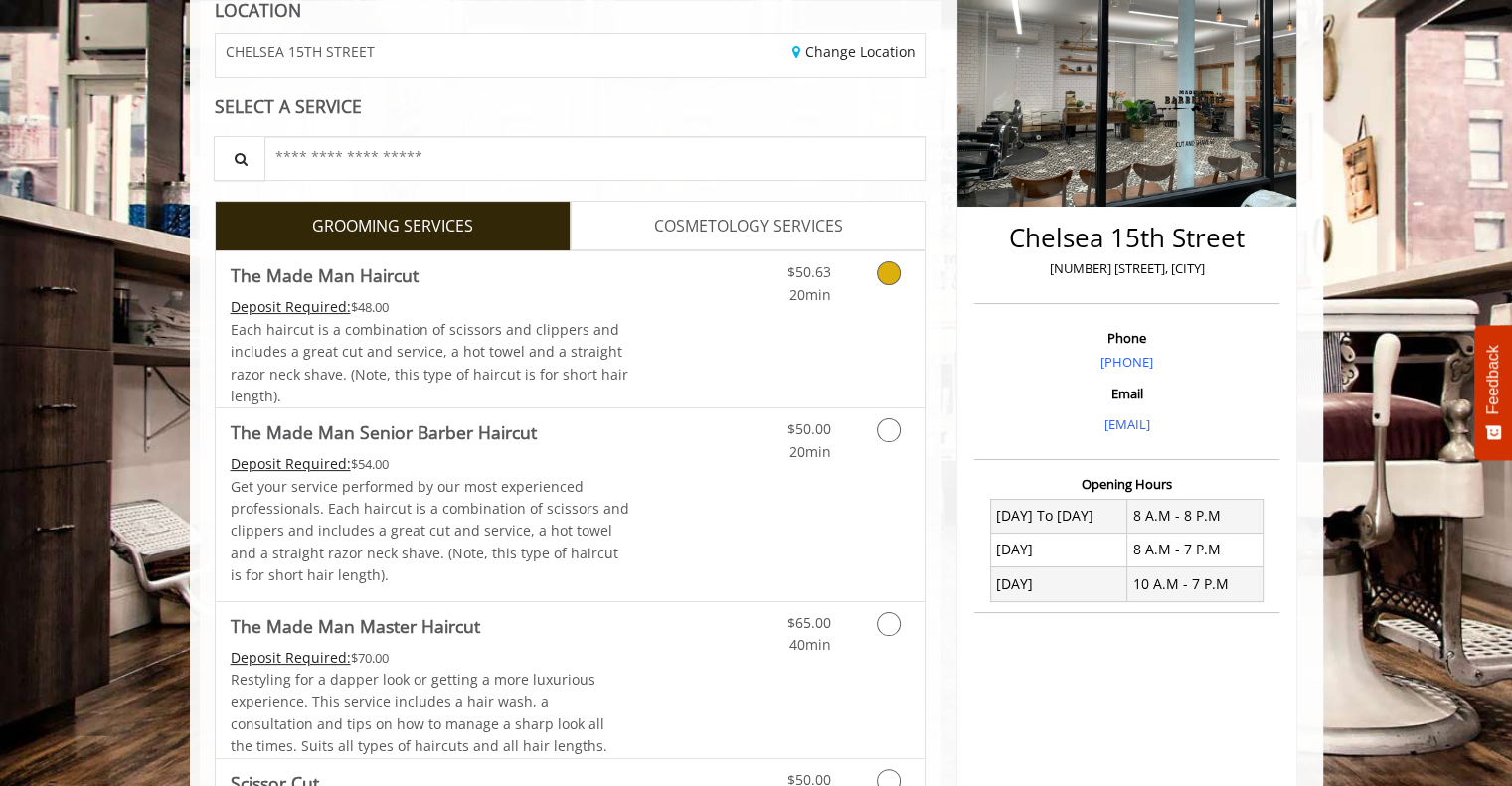 click at bounding box center [885, 278] 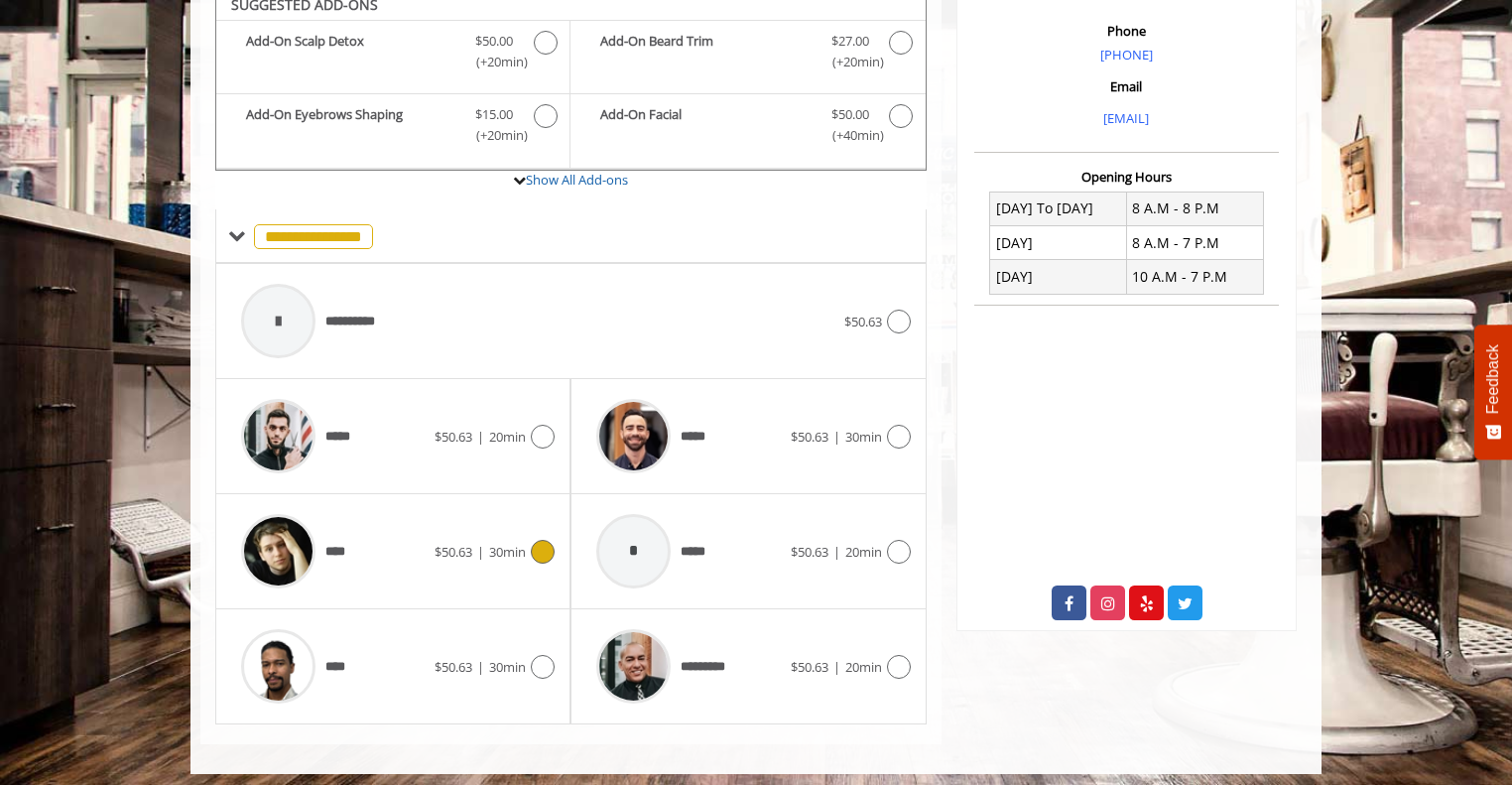 scroll, scrollTop: 609, scrollLeft: 0, axis: vertical 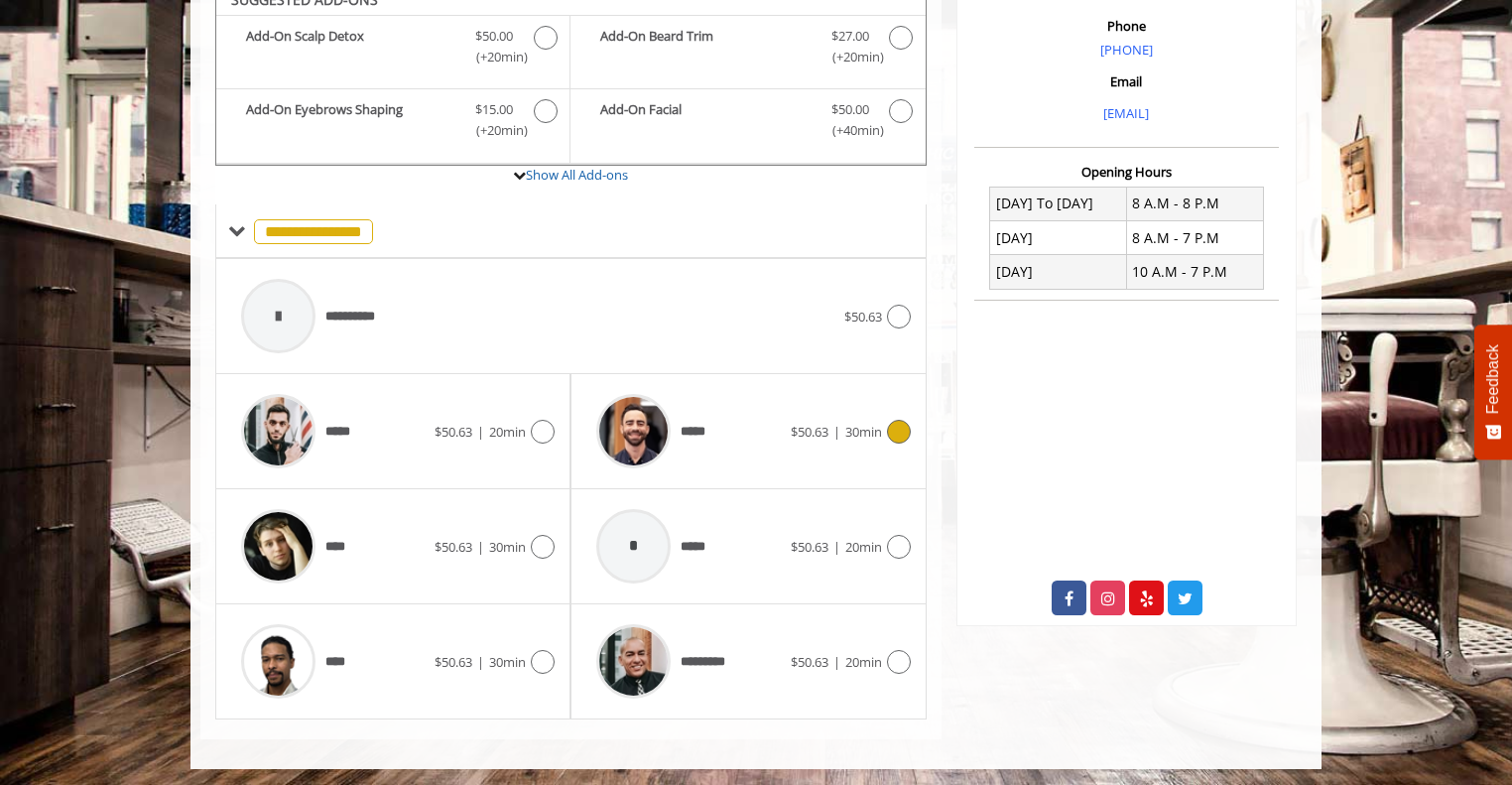 click on "*****" at bounding box center (688, 431) 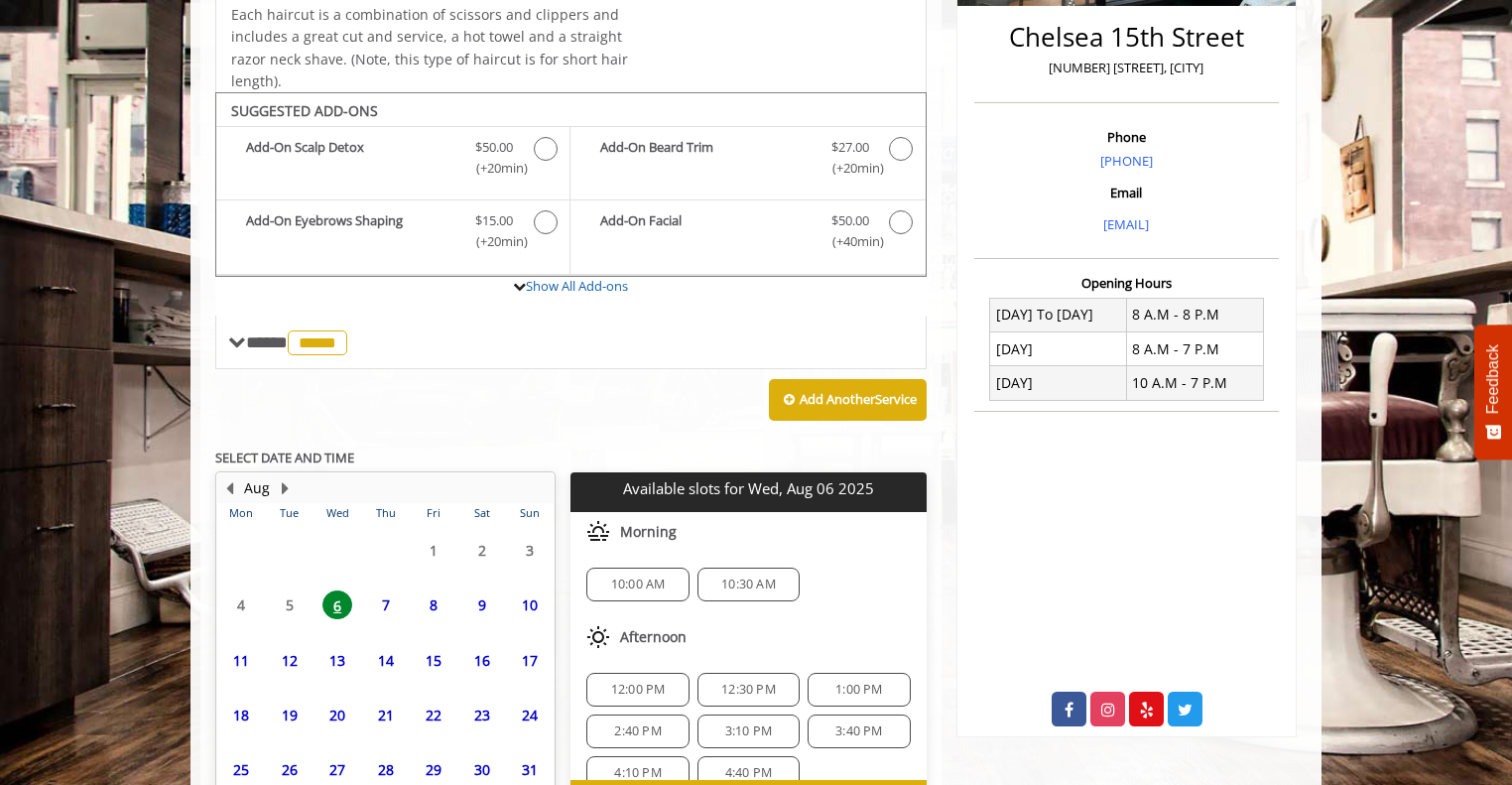 scroll, scrollTop: 609, scrollLeft: 0, axis: vertical 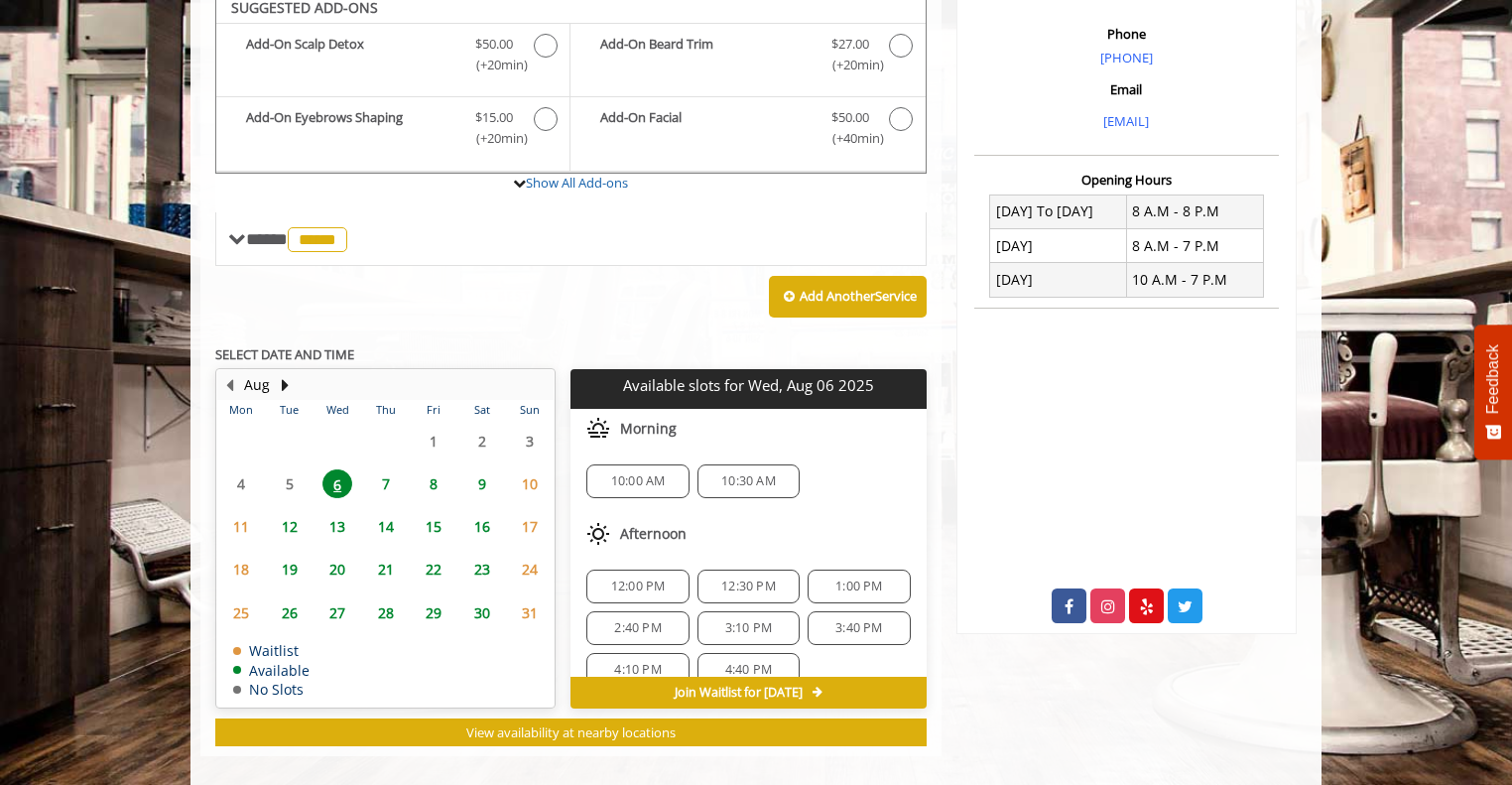 click on "8" 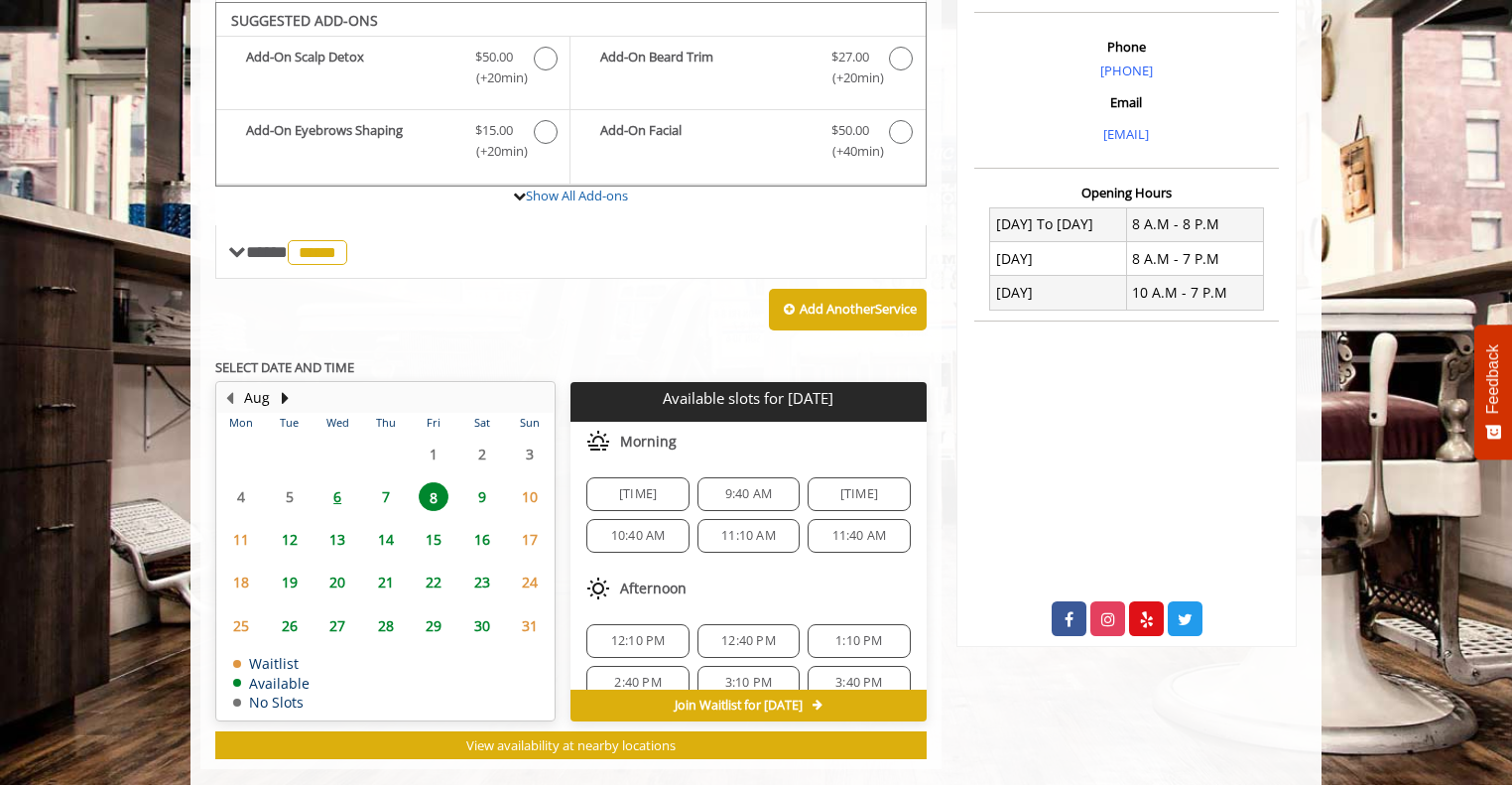 scroll, scrollTop: 618, scrollLeft: 0, axis: vertical 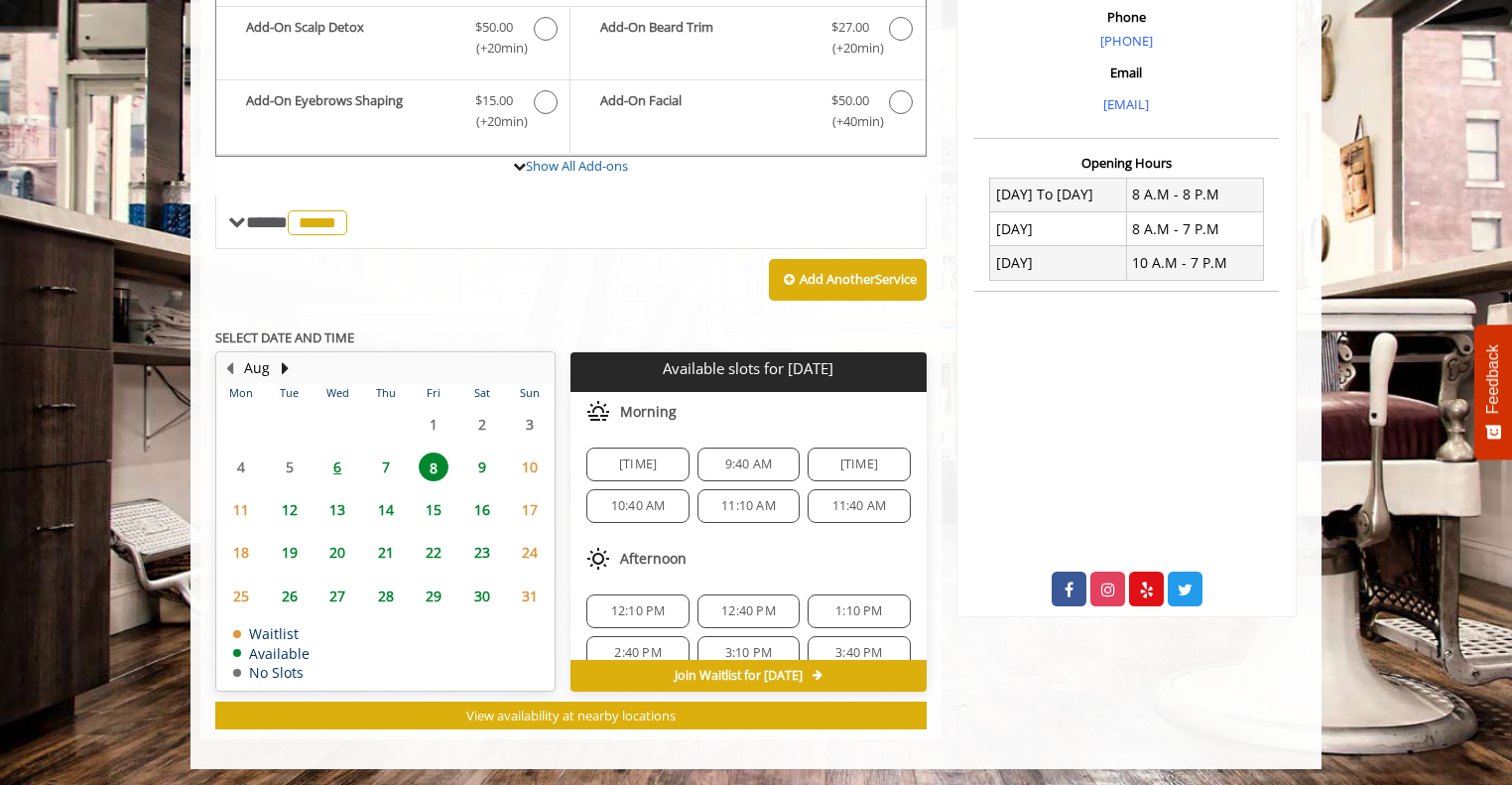 click on "14" 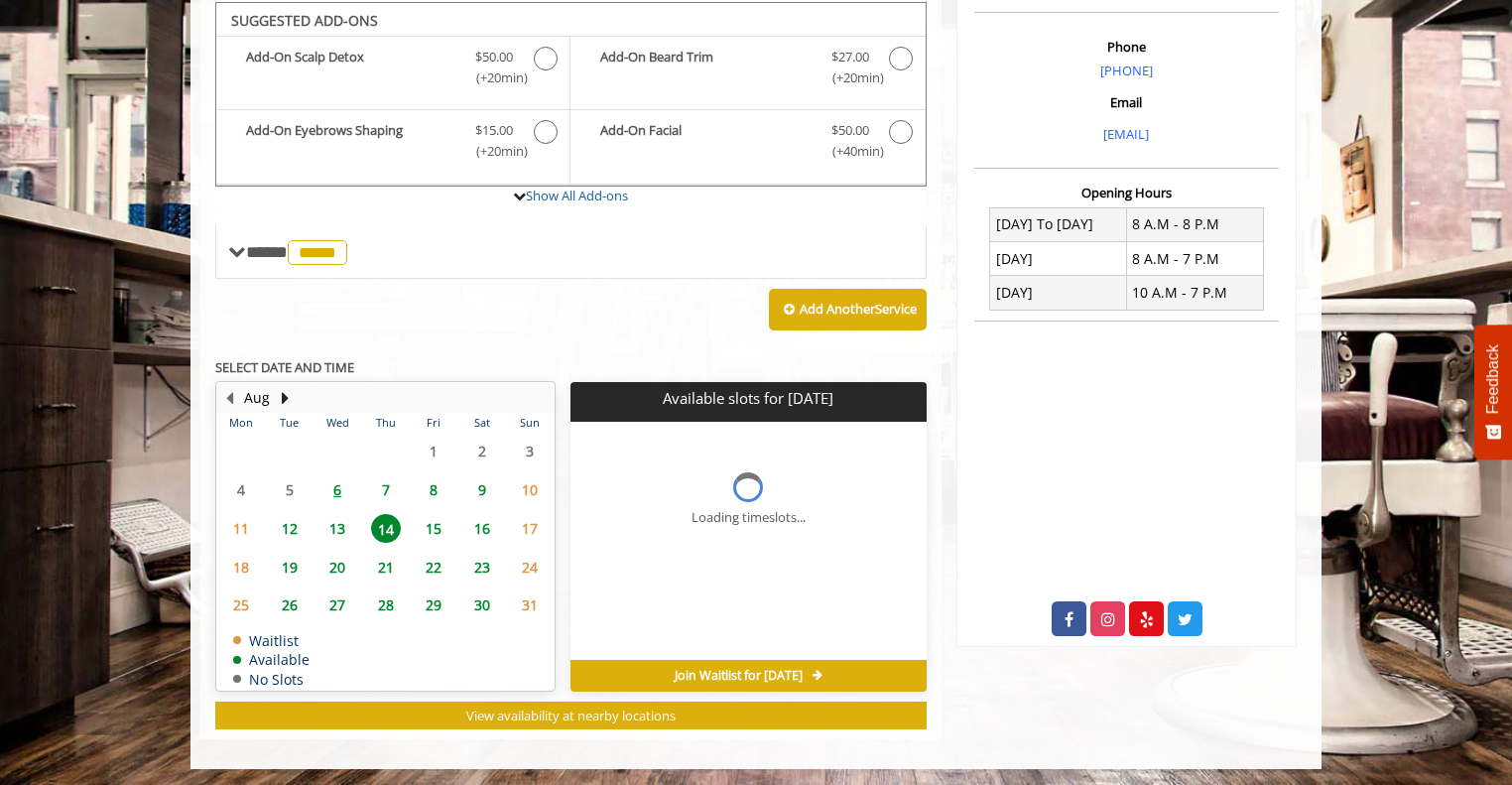 scroll, scrollTop: 618, scrollLeft: 0, axis: vertical 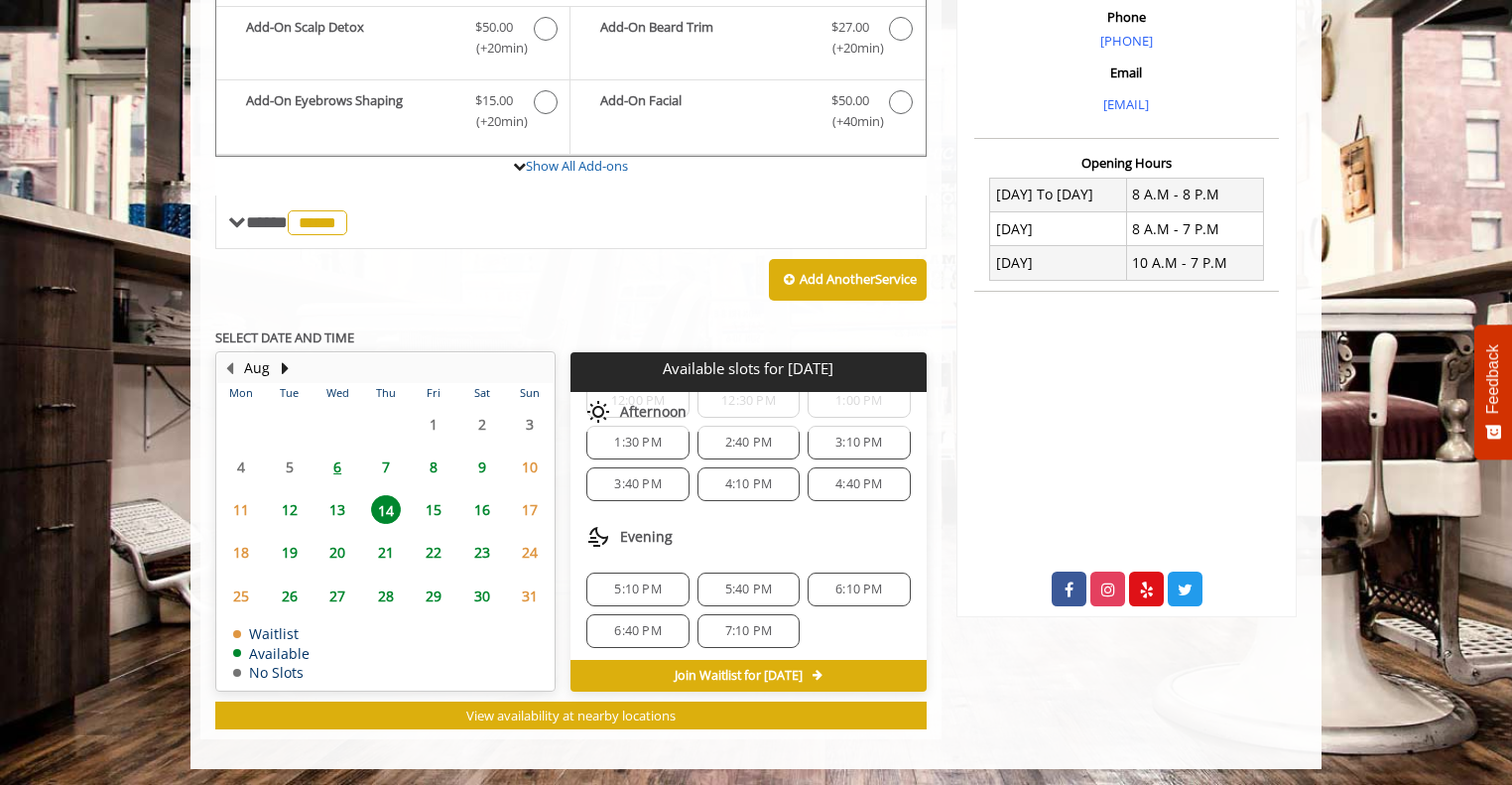 click on "13" 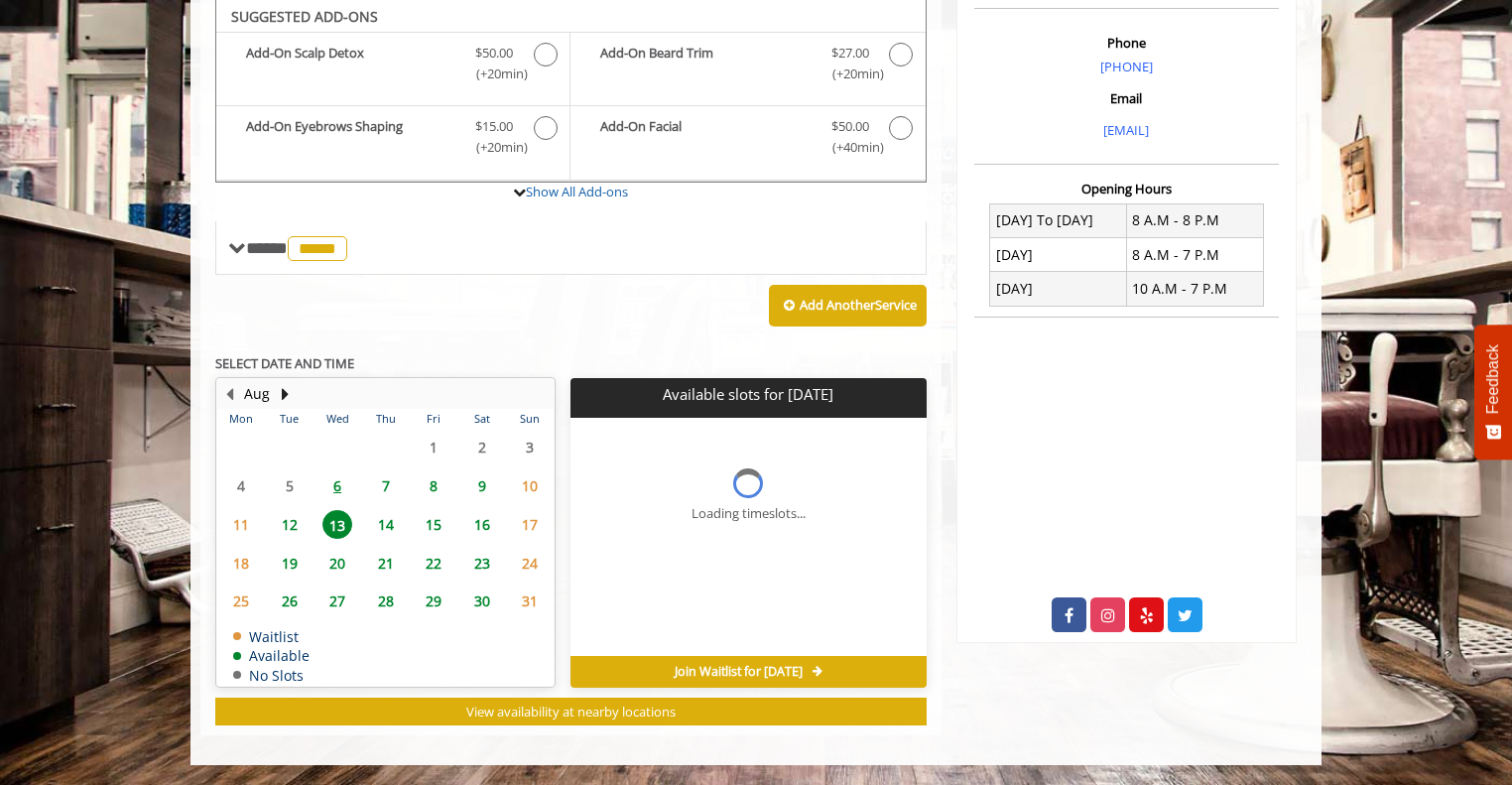 scroll, scrollTop: 589, scrollLeft: 0, axis: vertical 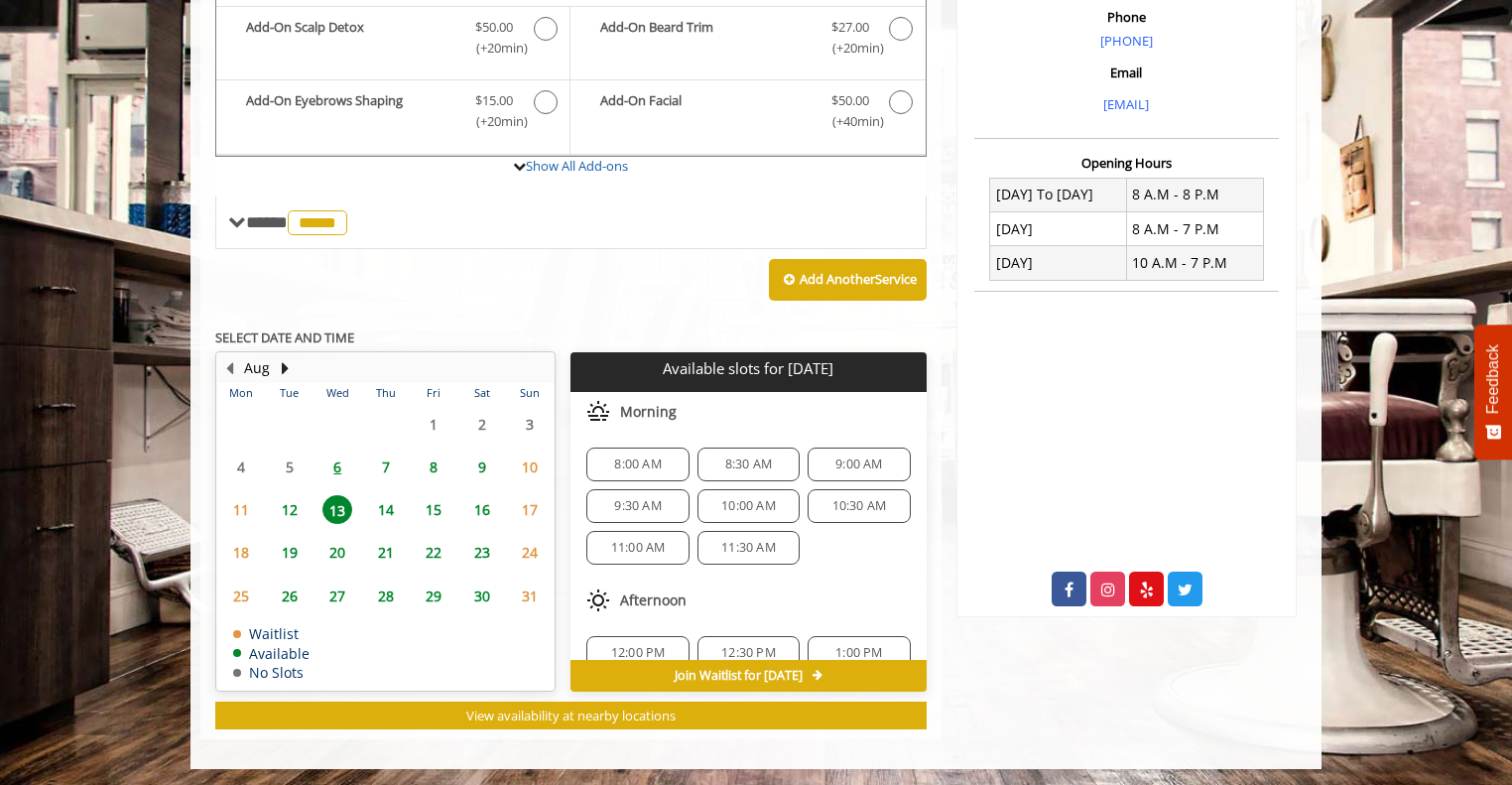click on "14" 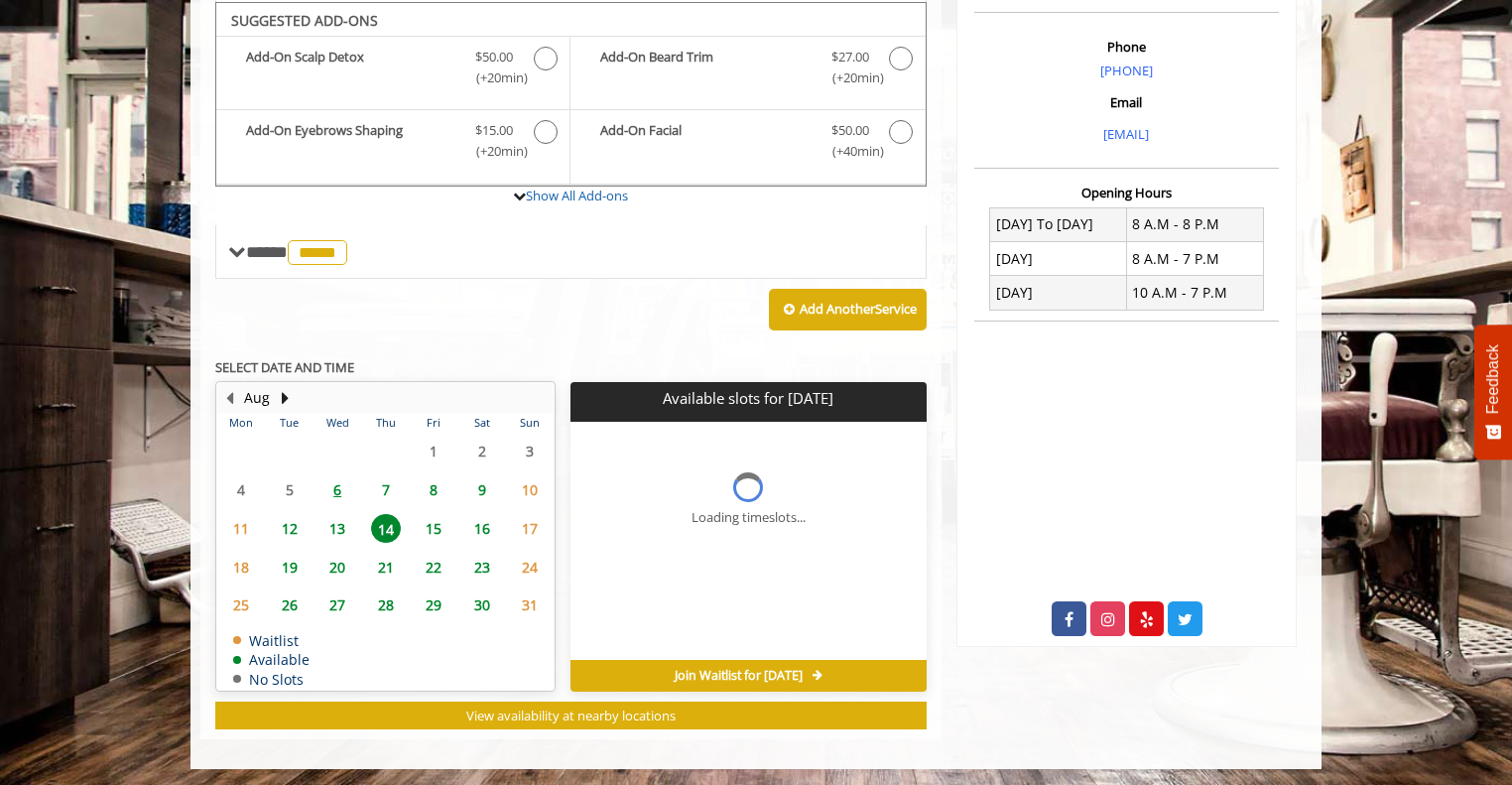 scroll, scrollTop: 618, scrollLeft: 0, axis: vertical 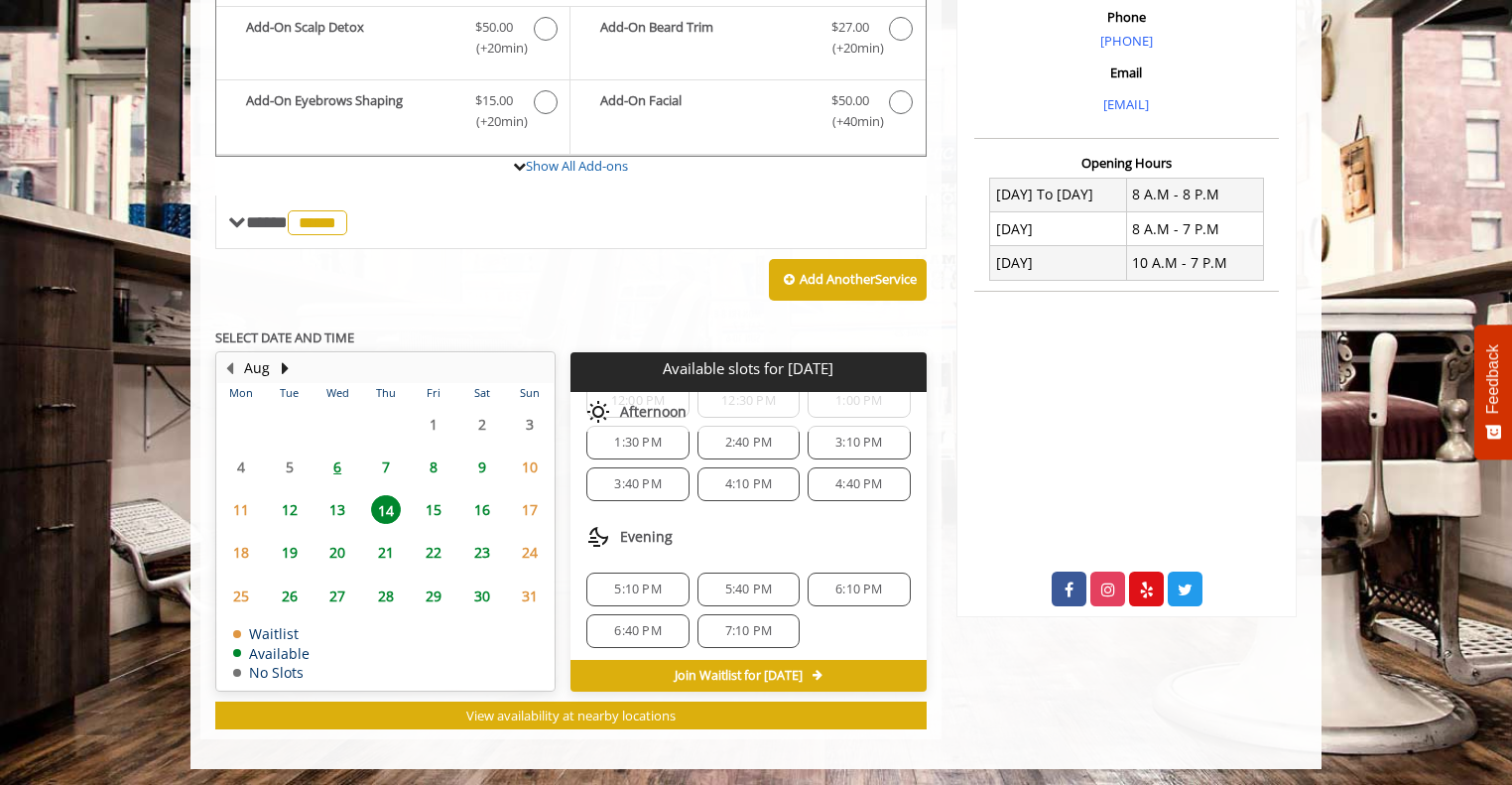 click on "13" 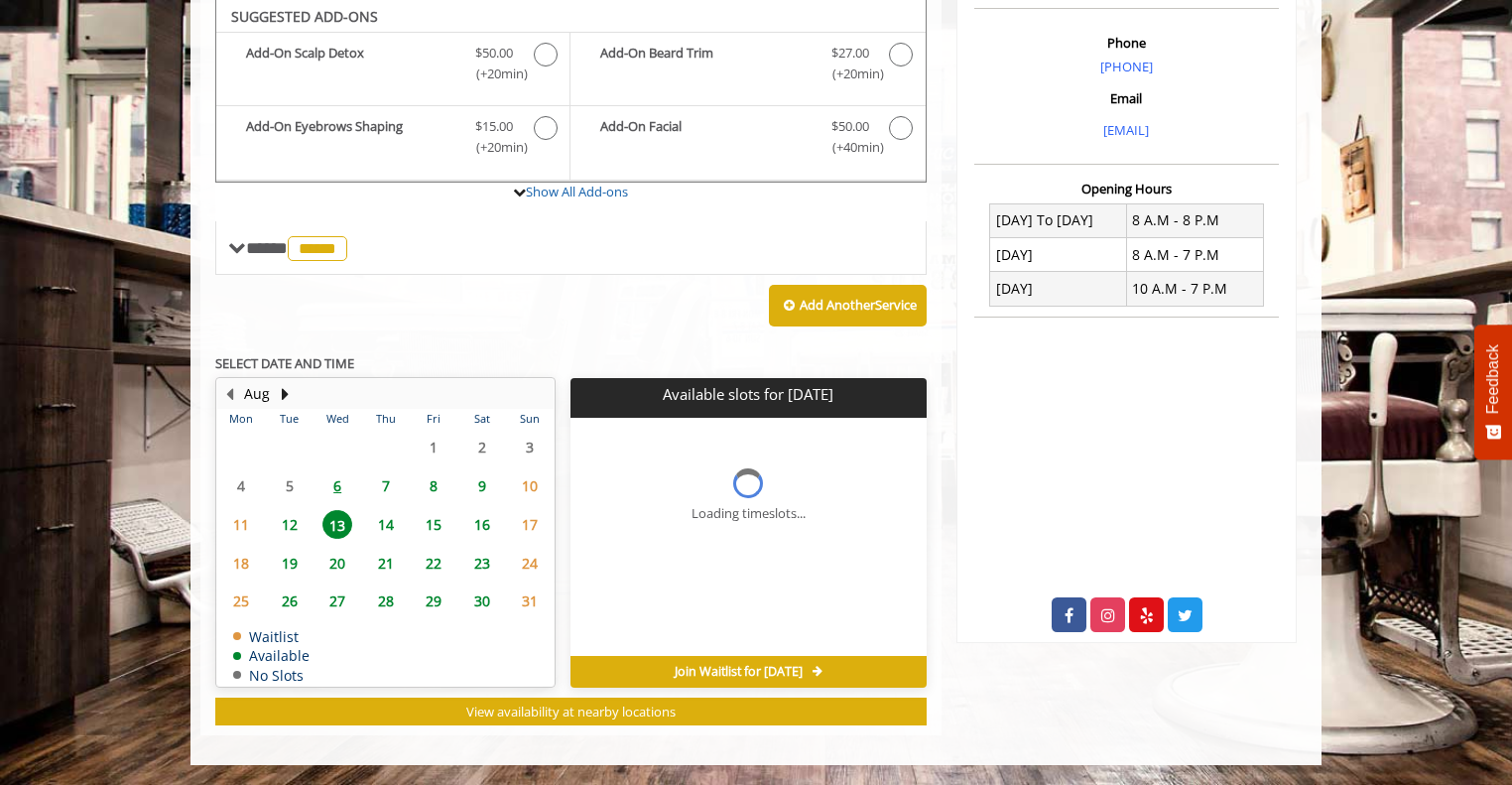scroll, scrollTop: 589, scrollLeft: 0, axis: vertical 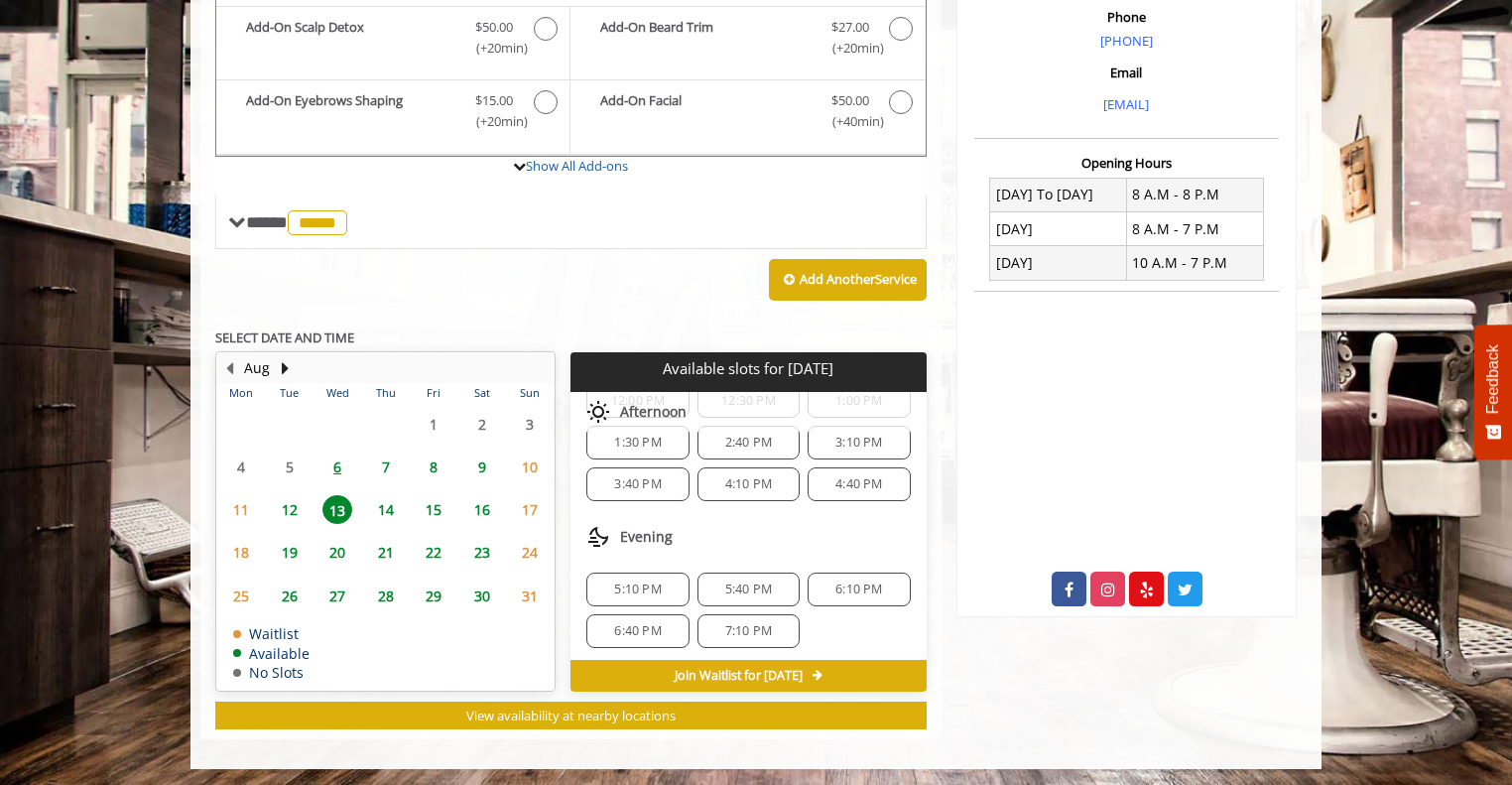 click on "6:10 PM" 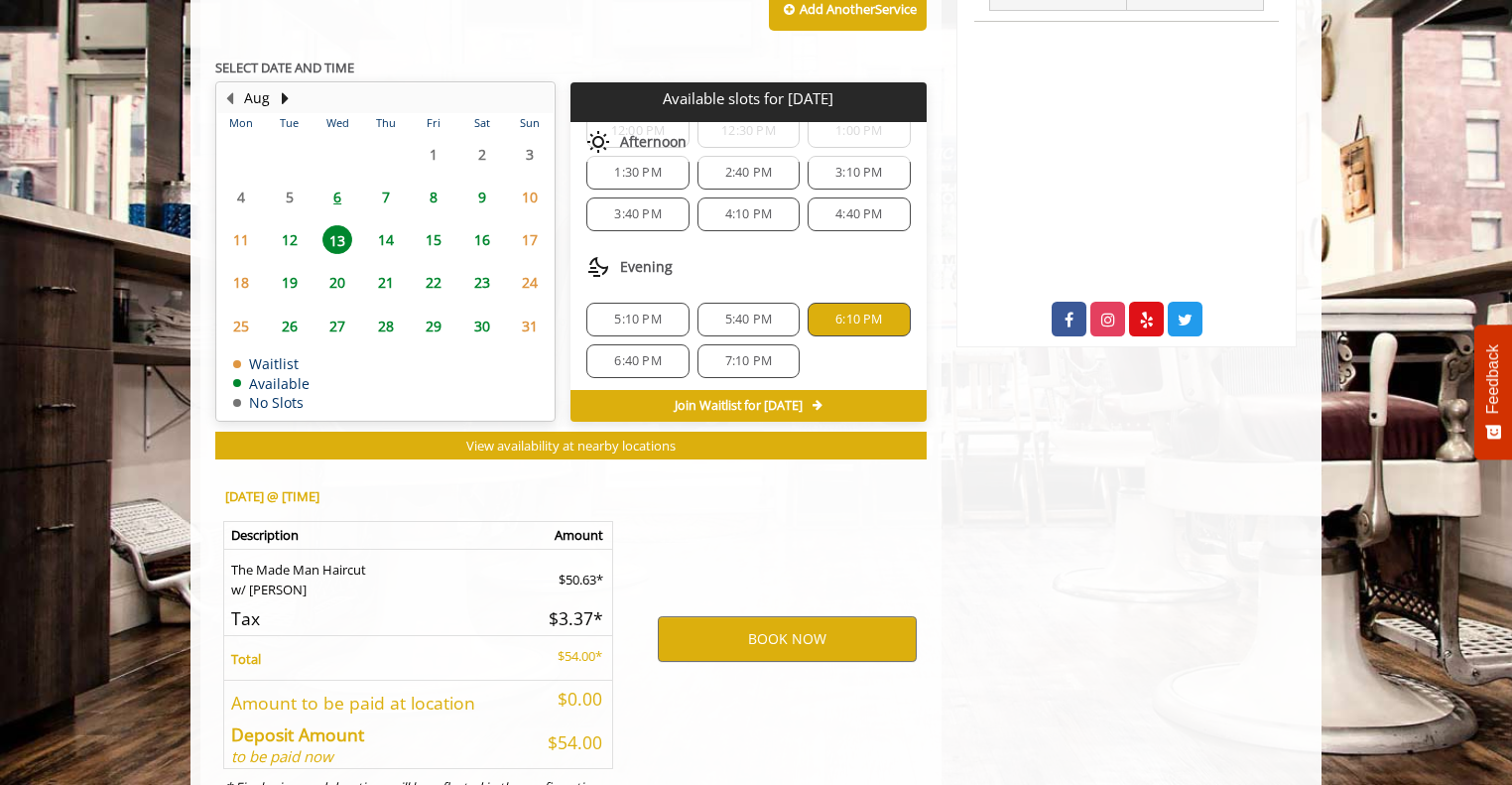 scroll, scrollTop: 977, scrollLeft: 0, axis: vertical 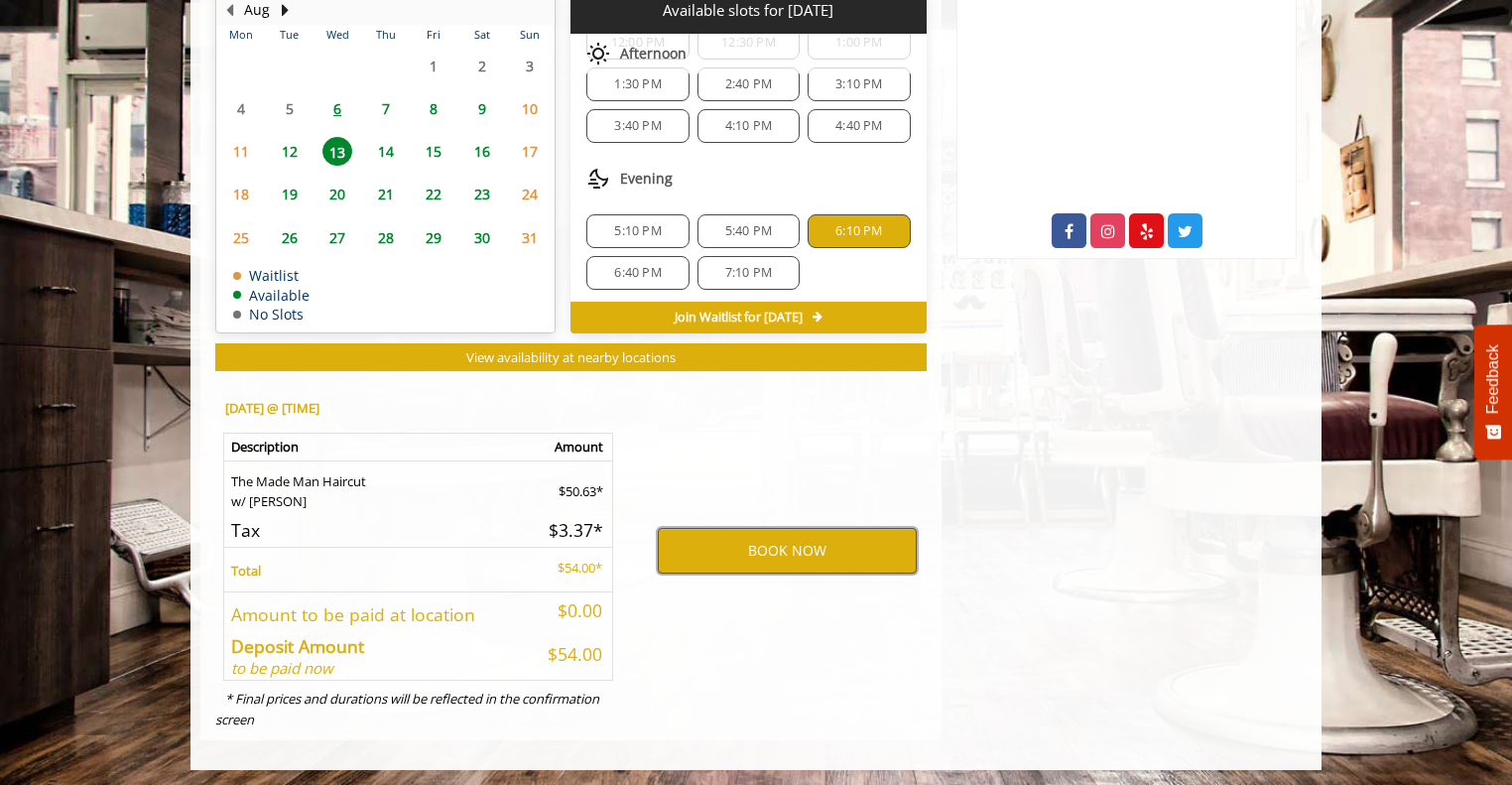 click on "BOOK NOW" at bounding box center (787, 551) 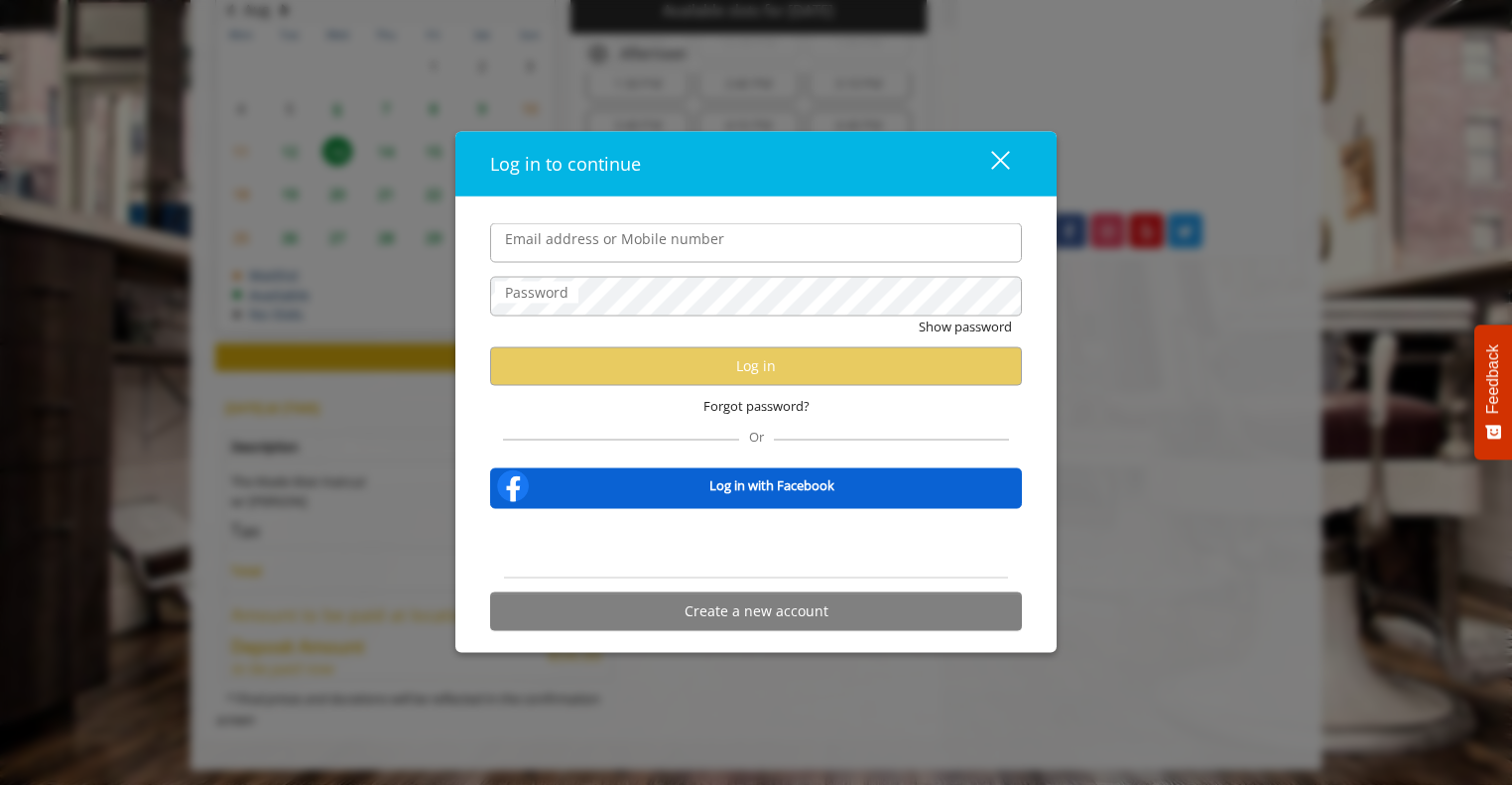 click on "Email address or Mobile number" at bounding box center [614, 239] 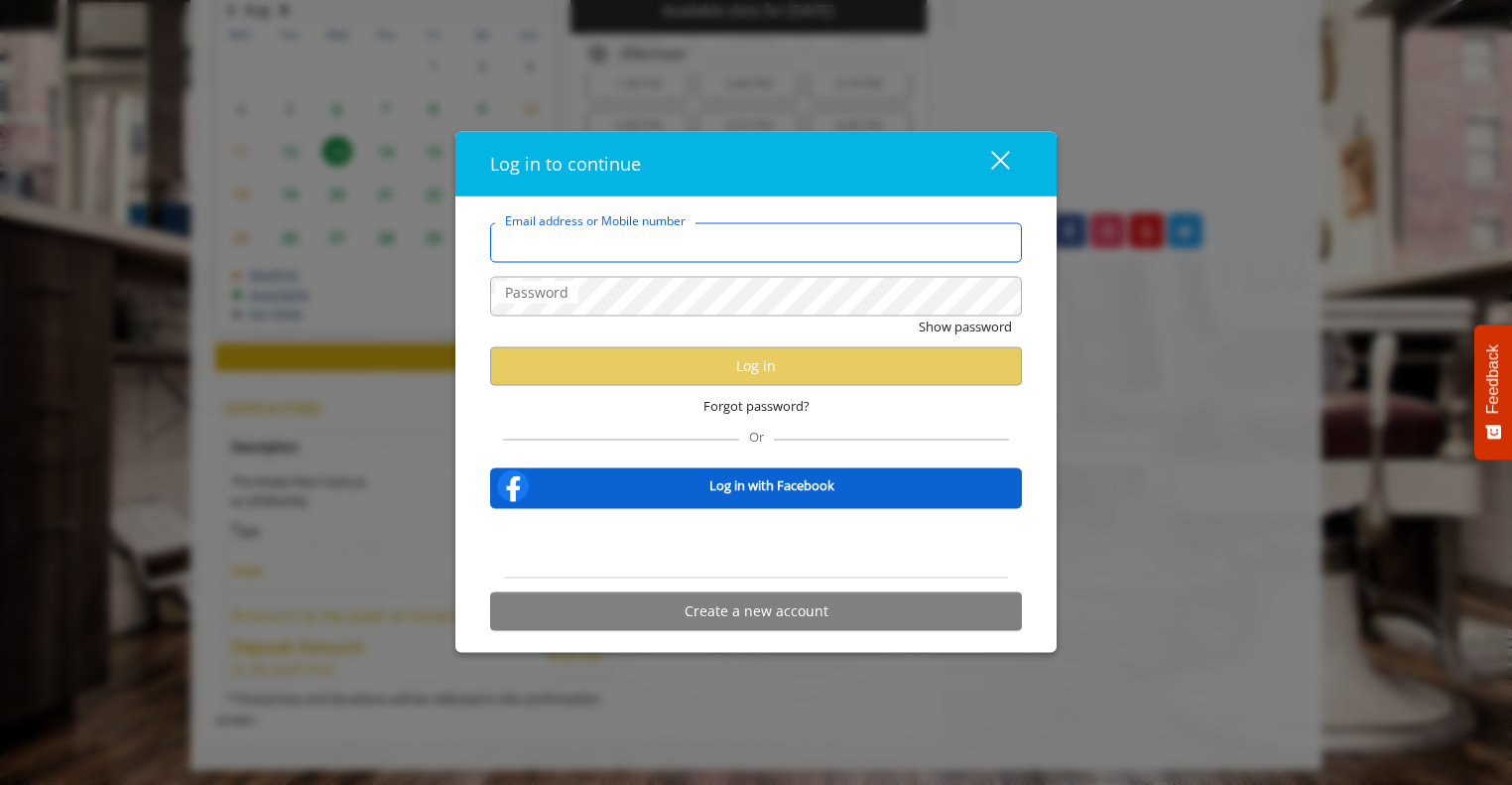 click on "Email address or Mobile number" at bounding box center (756, 243) 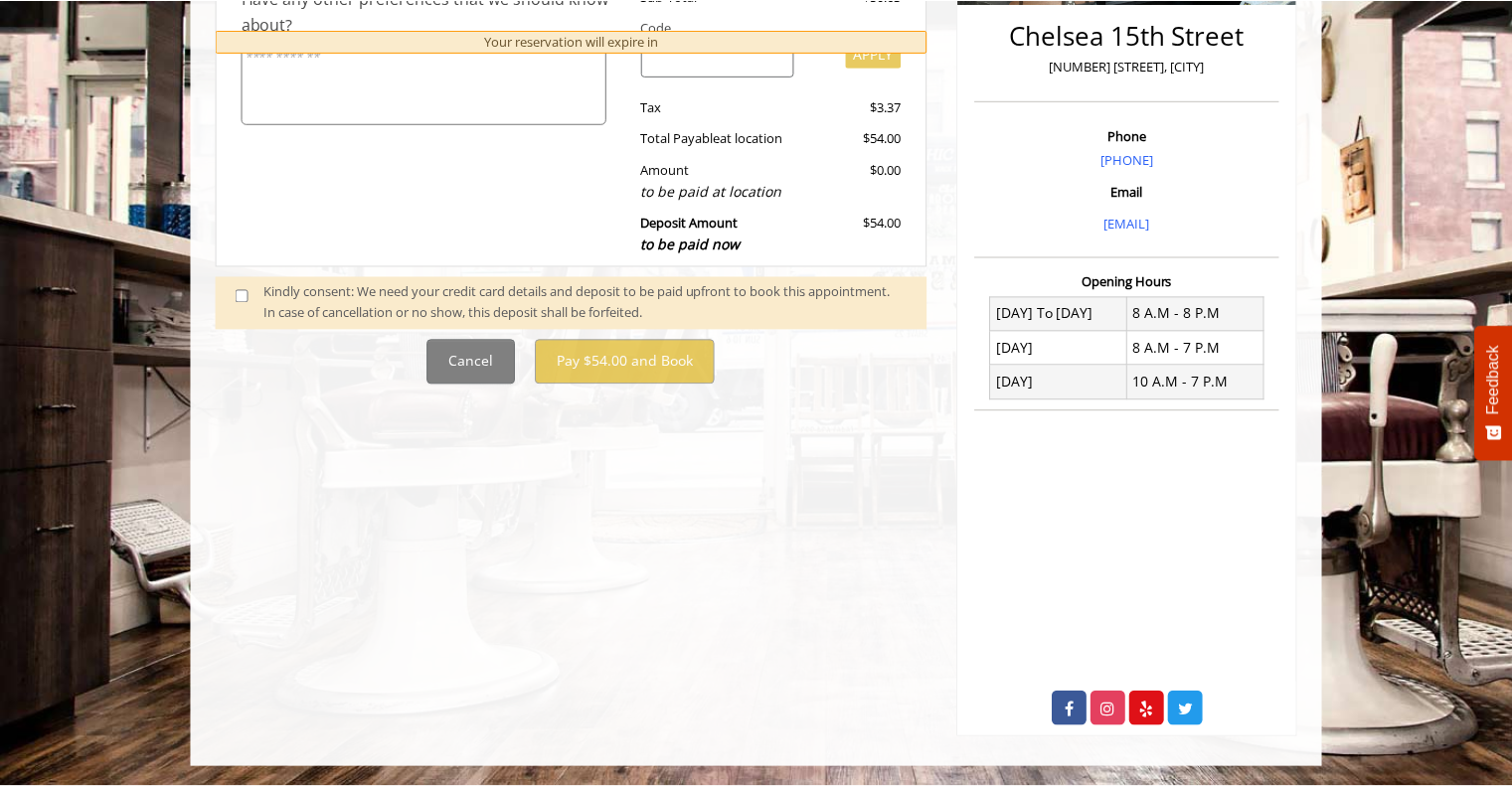 scroll, scrollTop: 0, scrollLeft: 0, axis: both 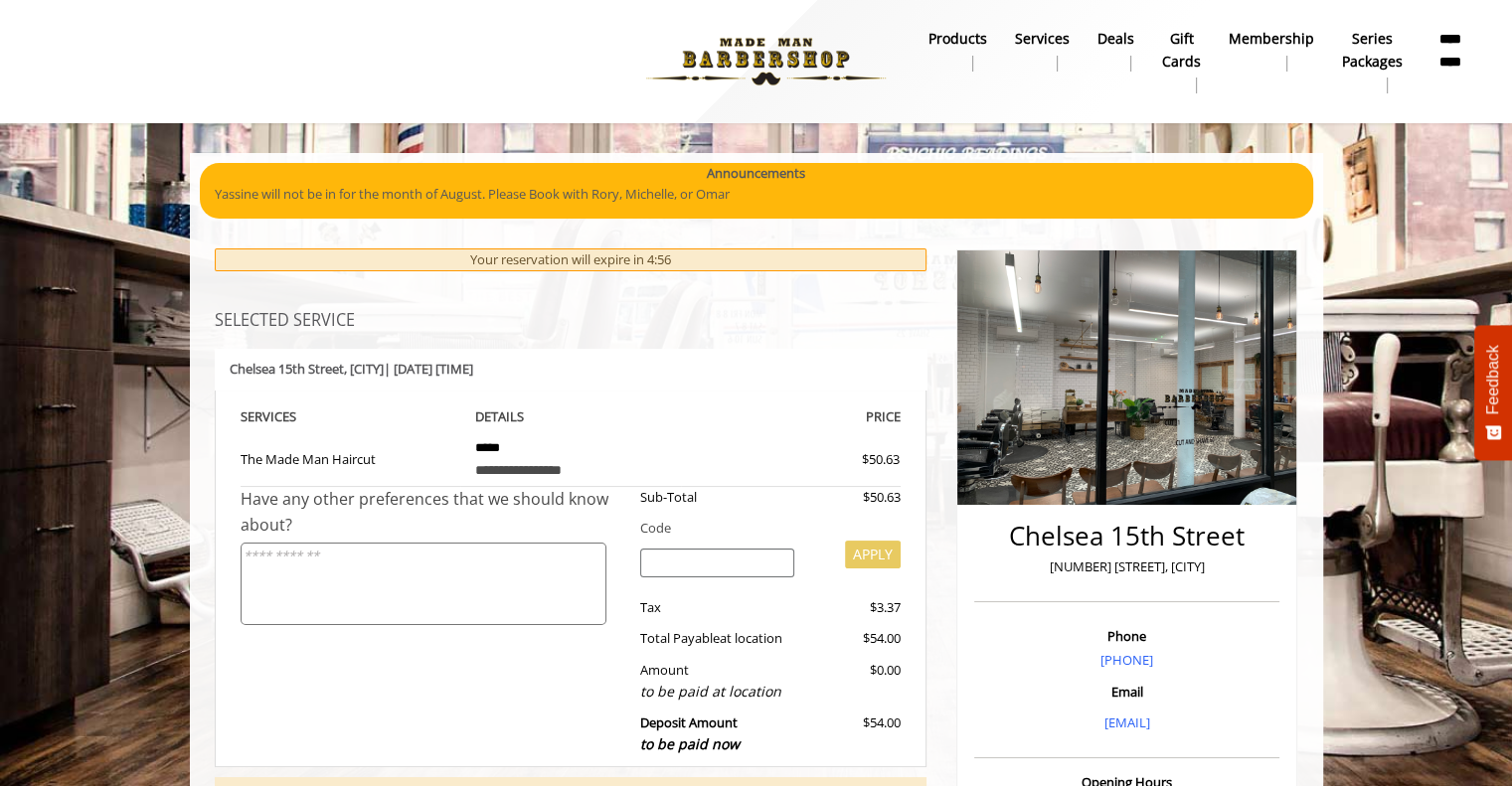 click on "Membership" at bounding box center (1271, 39) 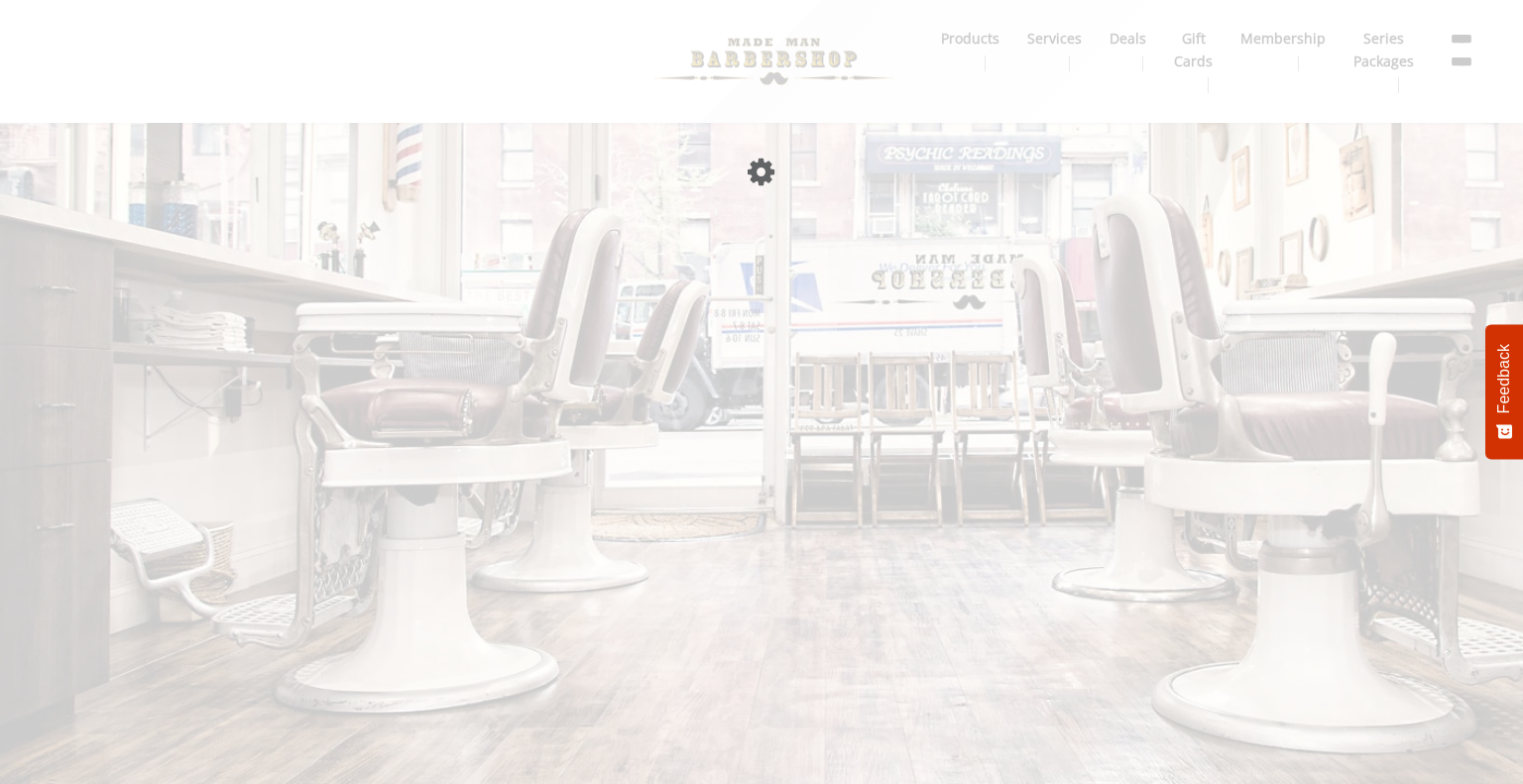 scroll, scrollTop: 0, scrollLeft: 0, axis: both 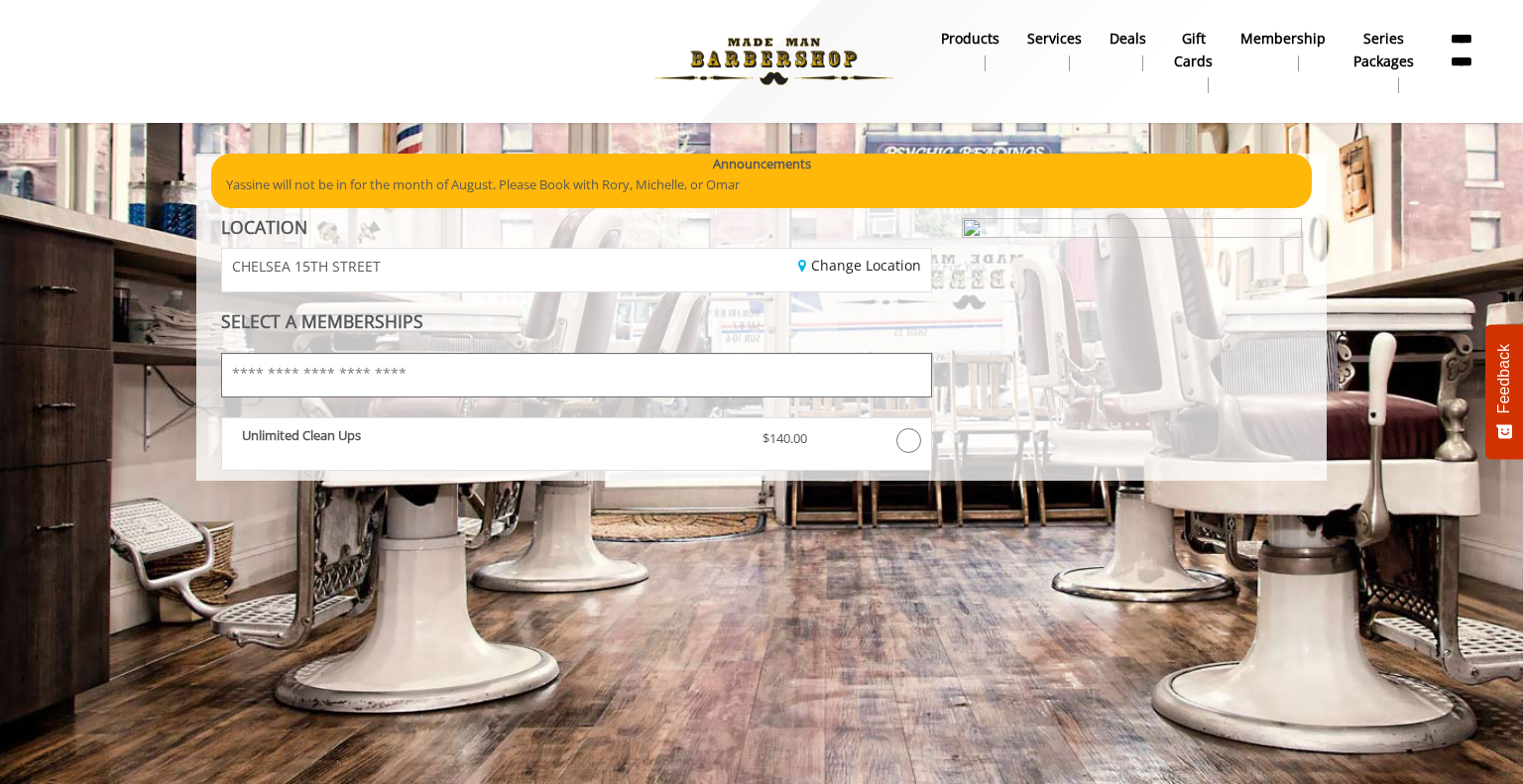 click at bounding box center (576, 375) 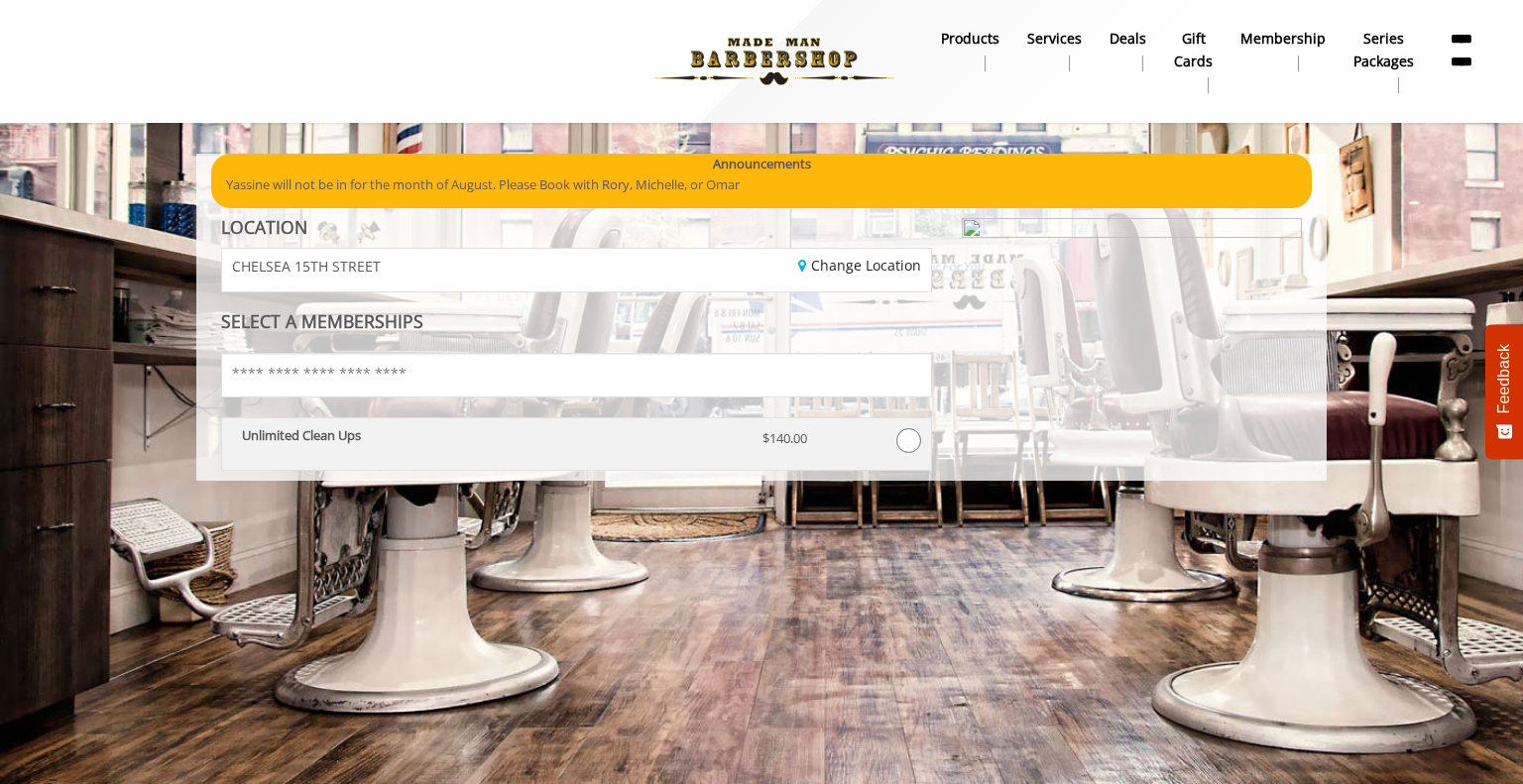 click on "Unlimited Clean Ups" at bounding box center [487, 435] 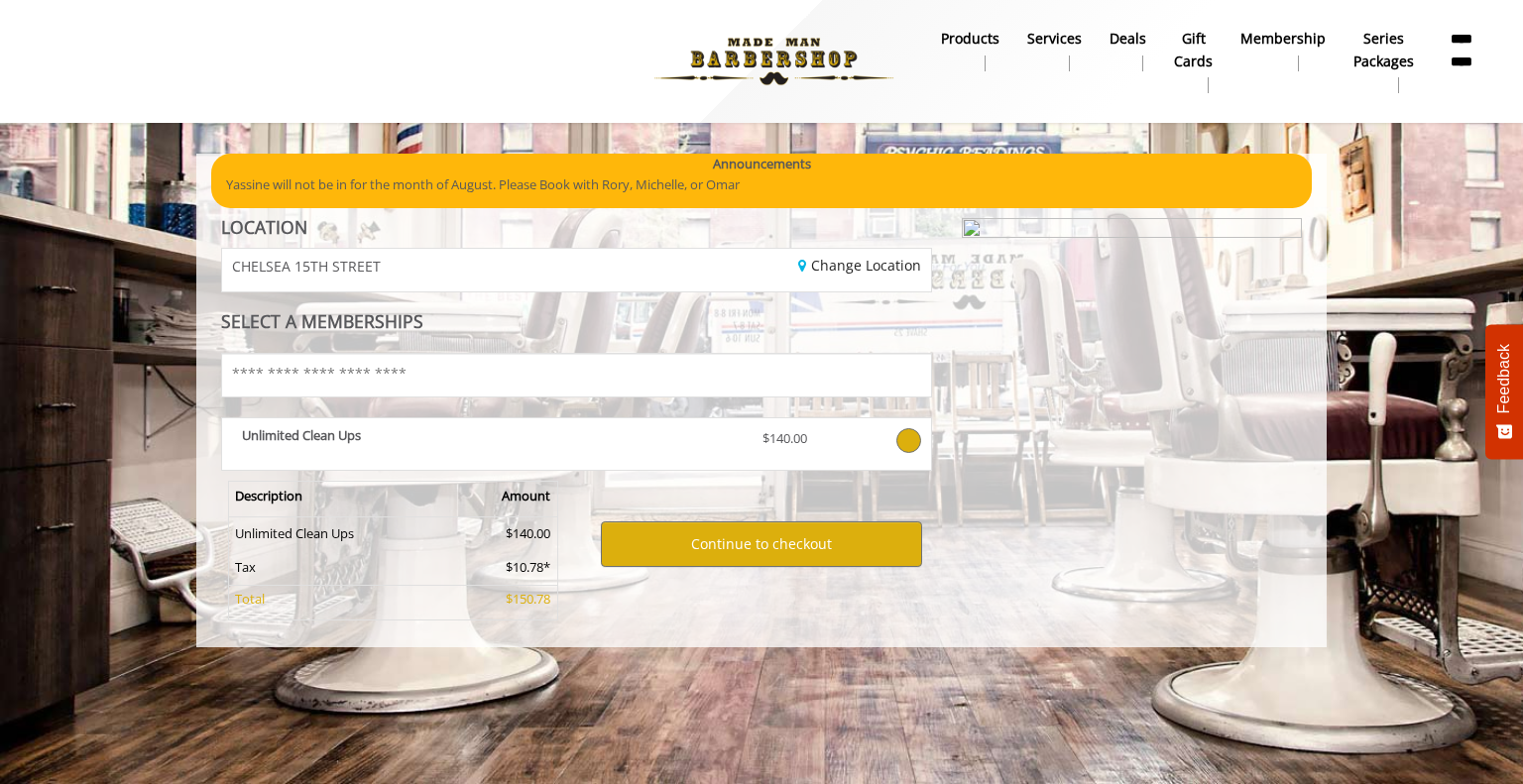 click on "Unlimited Clean Ups" at bounding box center [487, 435] 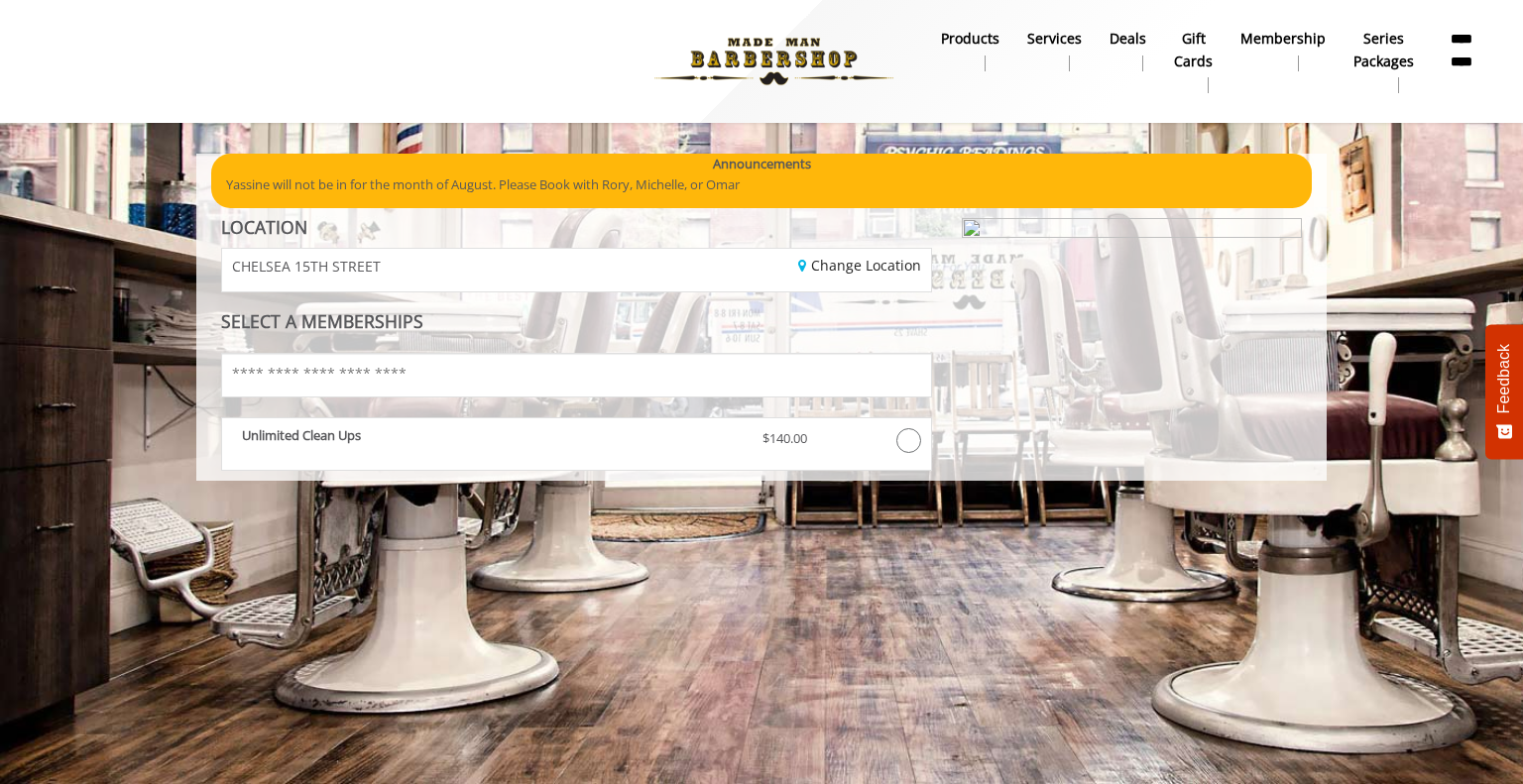 click on "CHELSEA 15TH STREET" at bounding box center (392, 270) 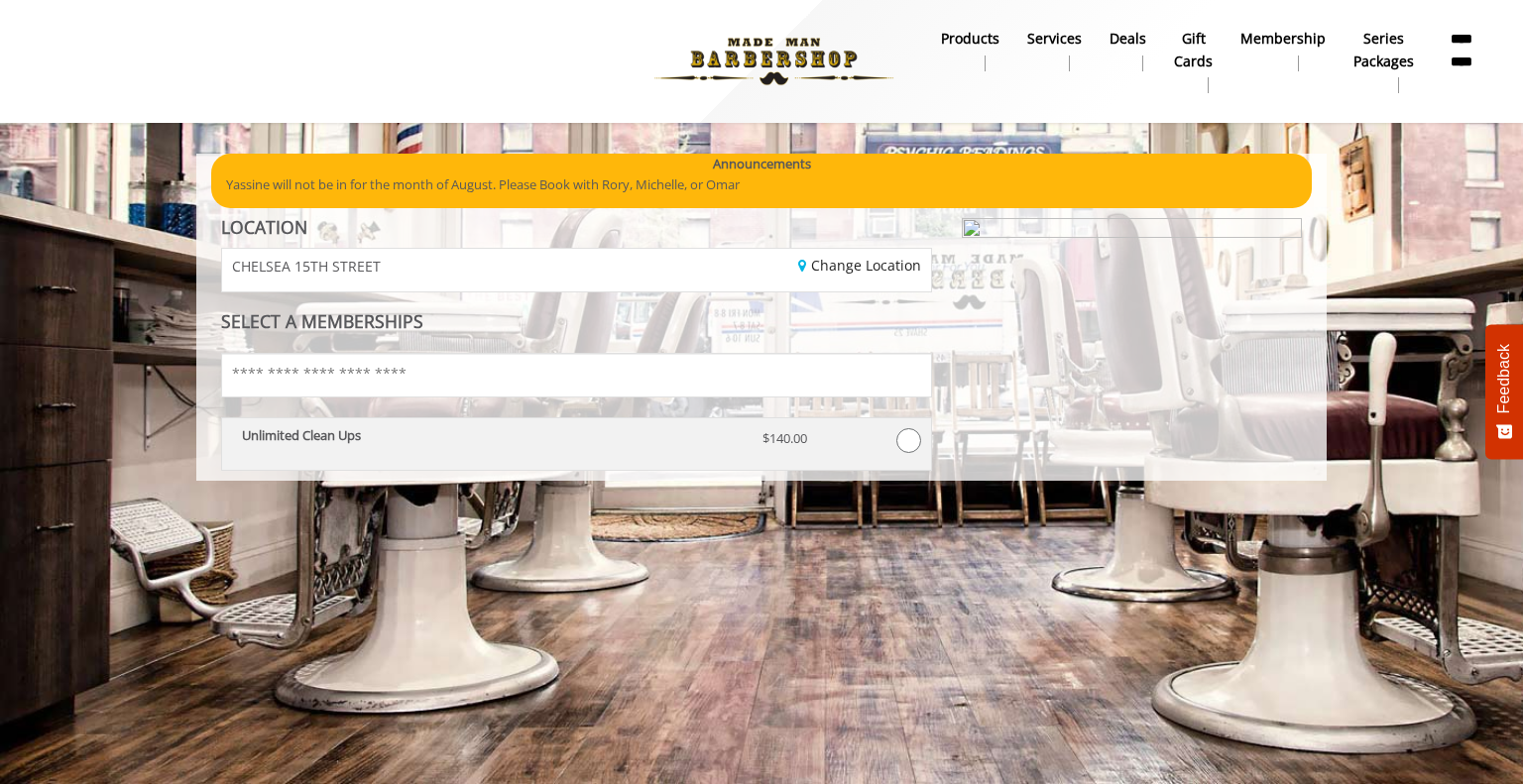 click on "Unlimited Clean Ups" at bounding box center [487, 445] 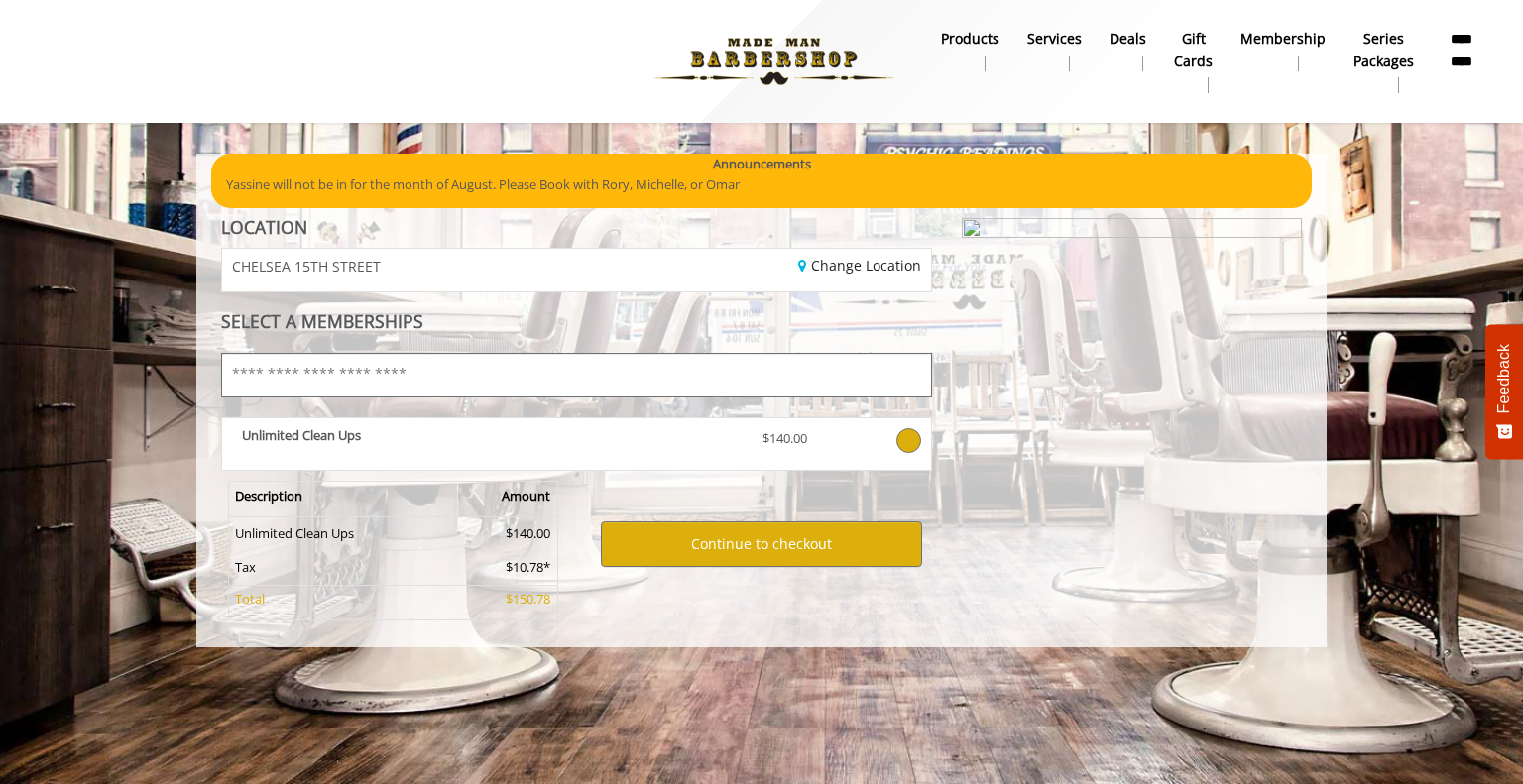 click at bounding box center [576, 375] 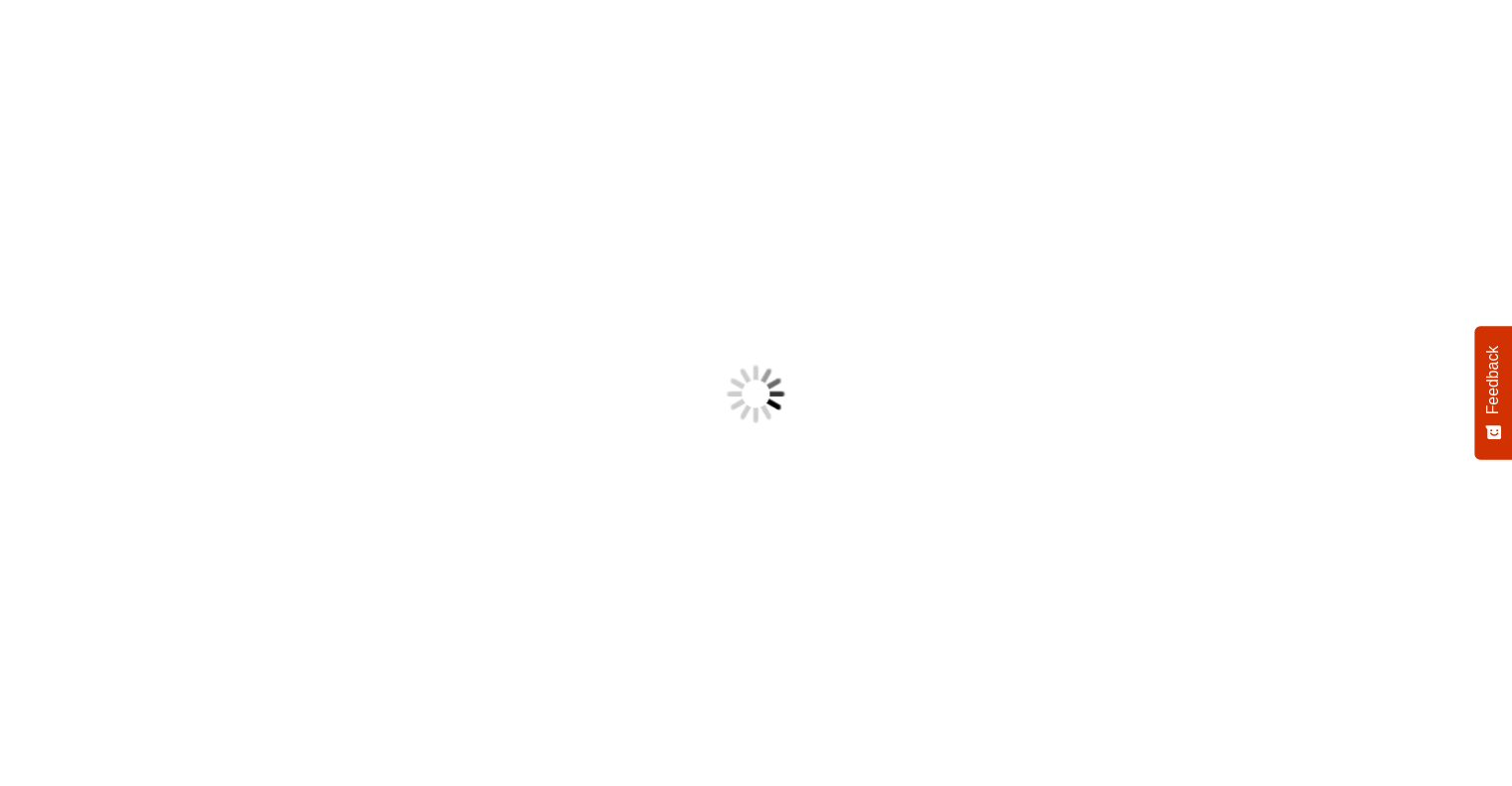 scroll, scrollTop: 0, scrollLeft: 0, axis: both 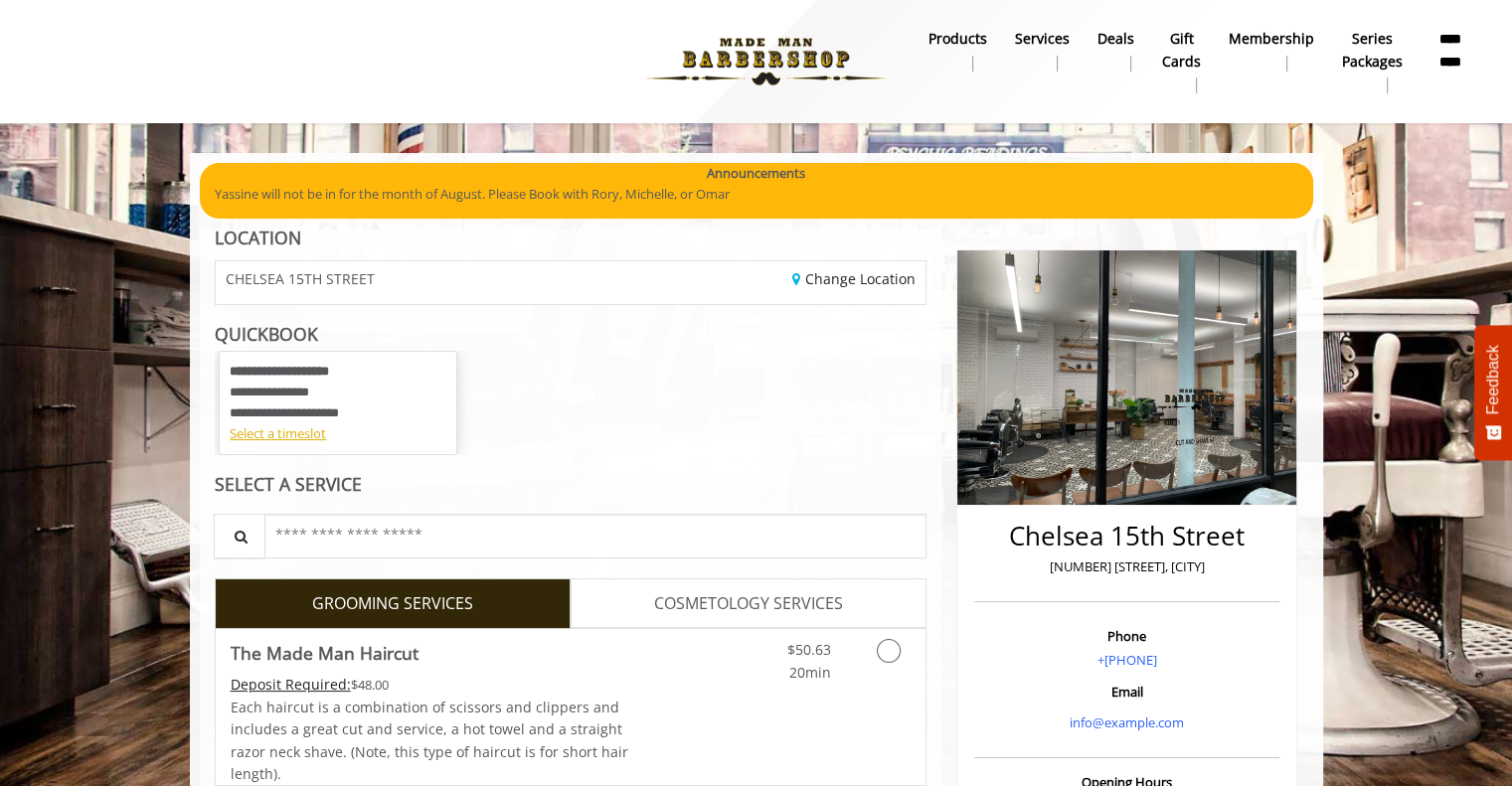 click on "Deals" at bounding box center (1115, 39) 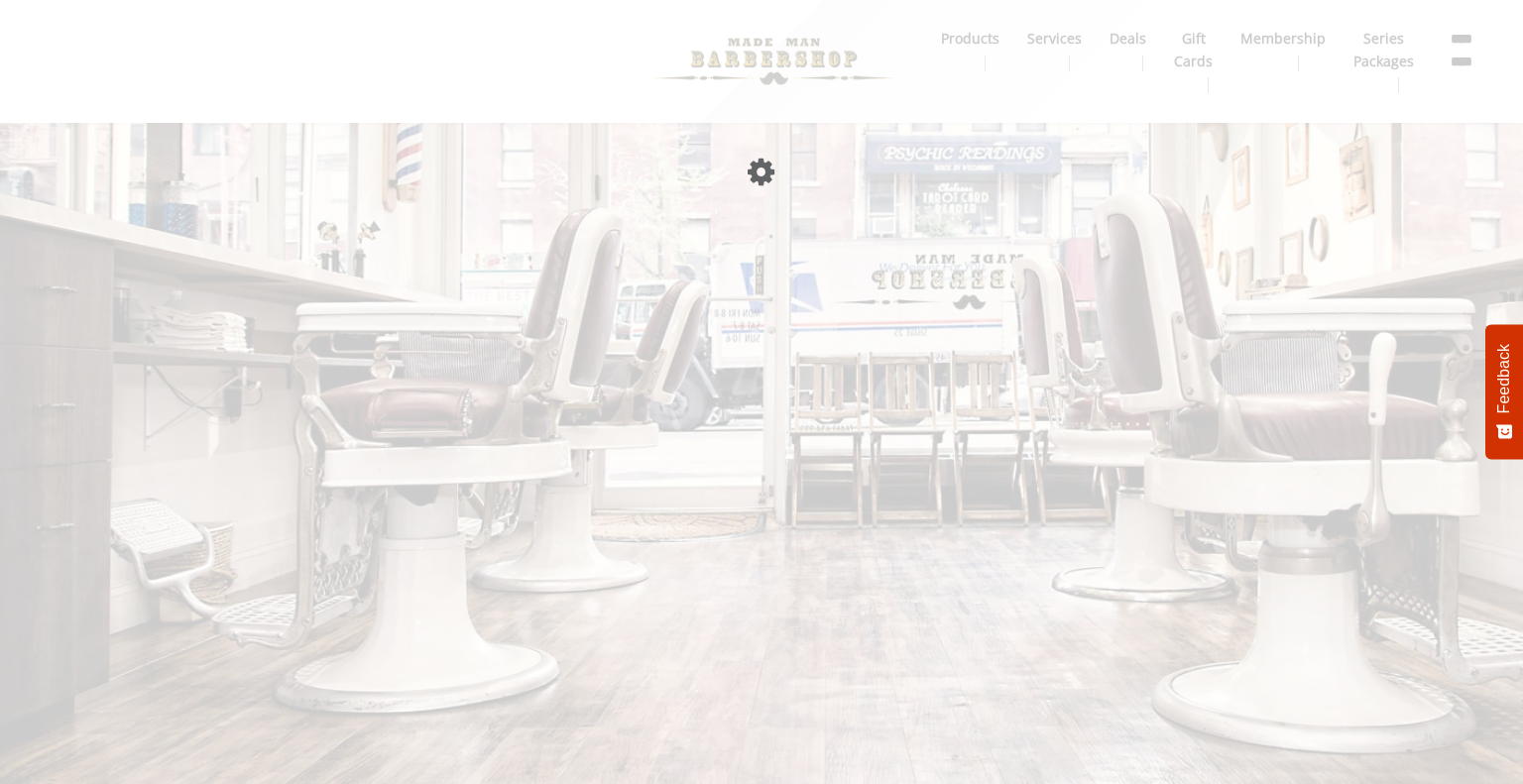 scroll, scrollTop: 0, scrollLeft: 0, axis: both 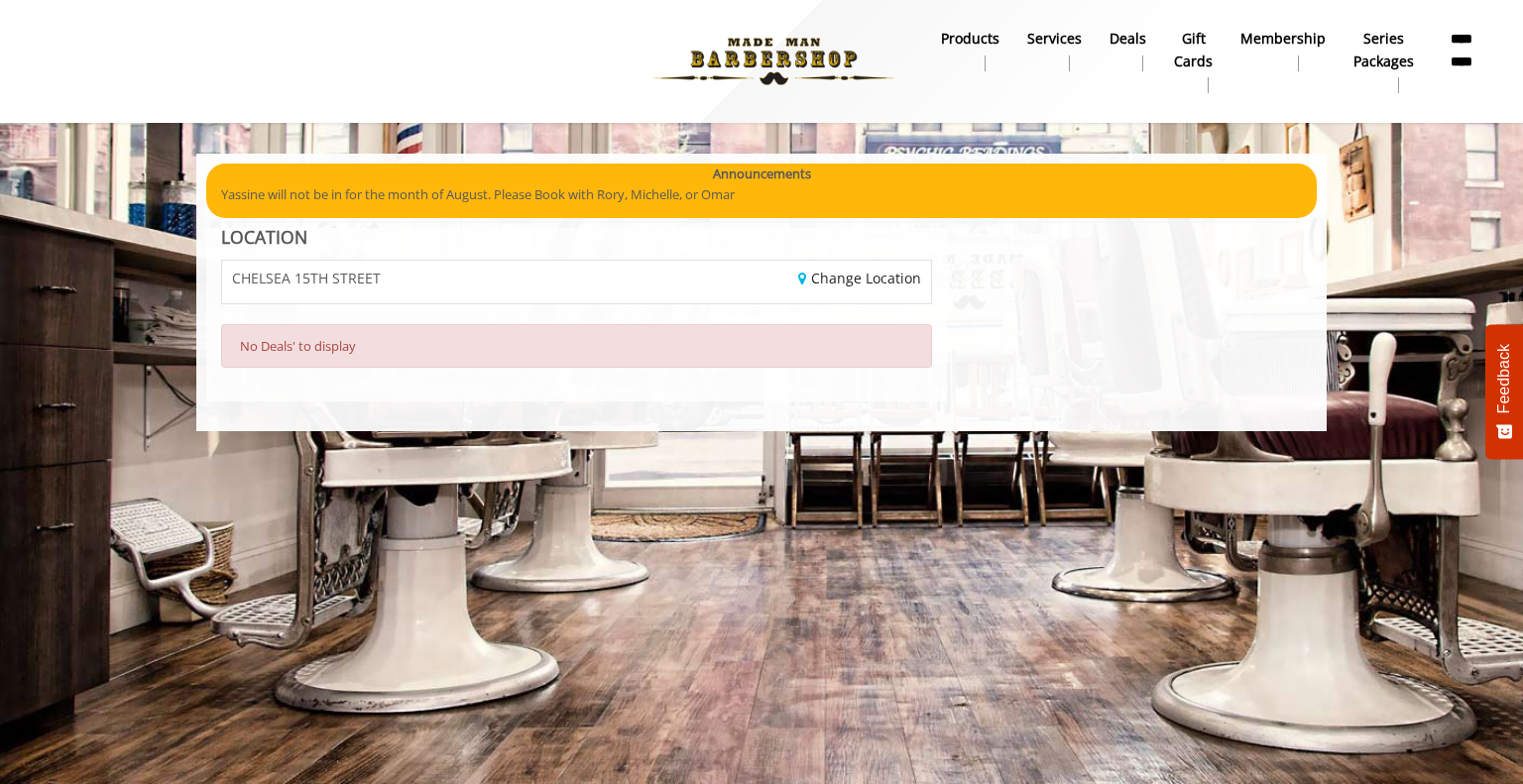 click on "gift cards" at bounding box center (1193, 50) 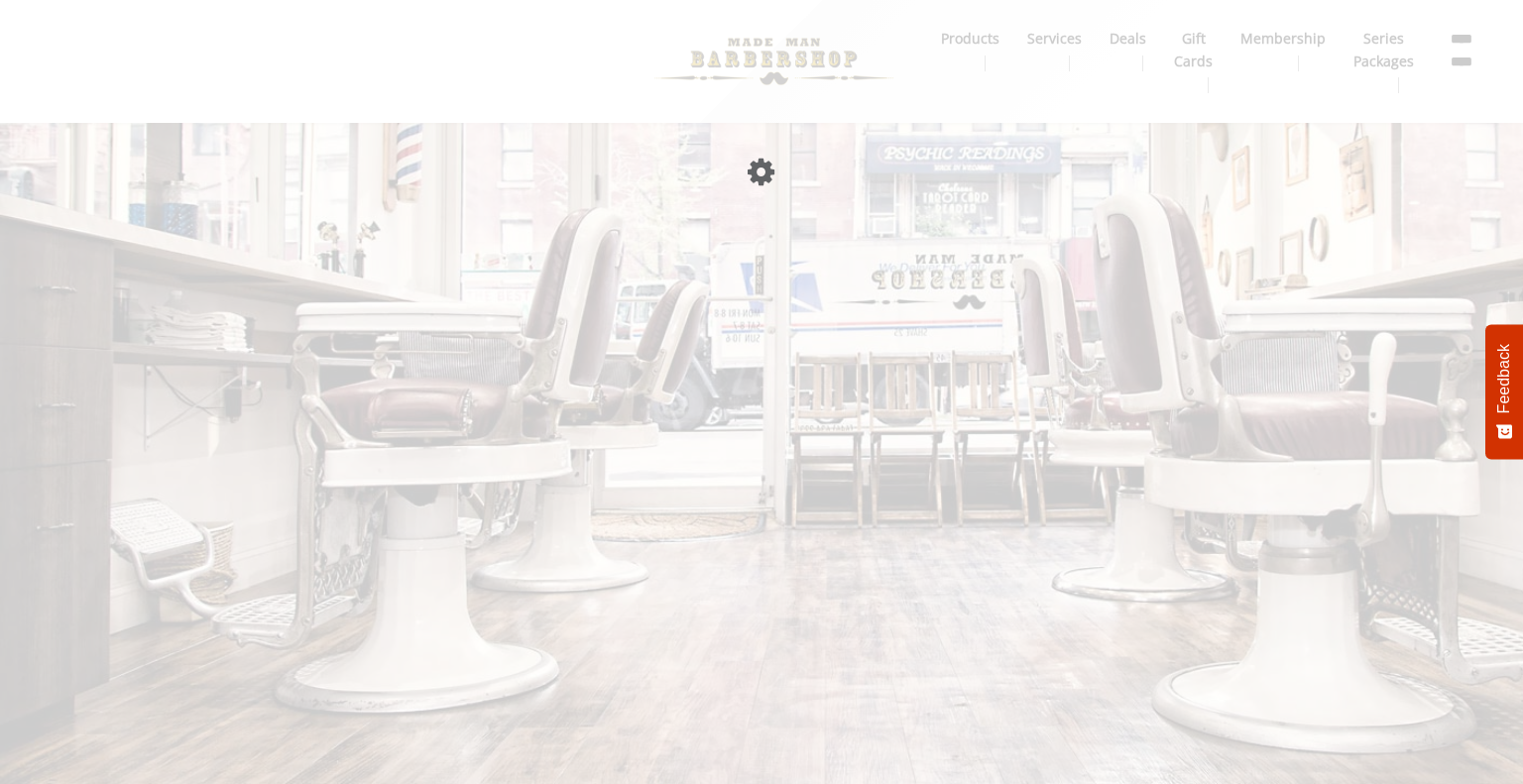 scroll, scrollTop: 0, scrollLeft: 0, axis: both 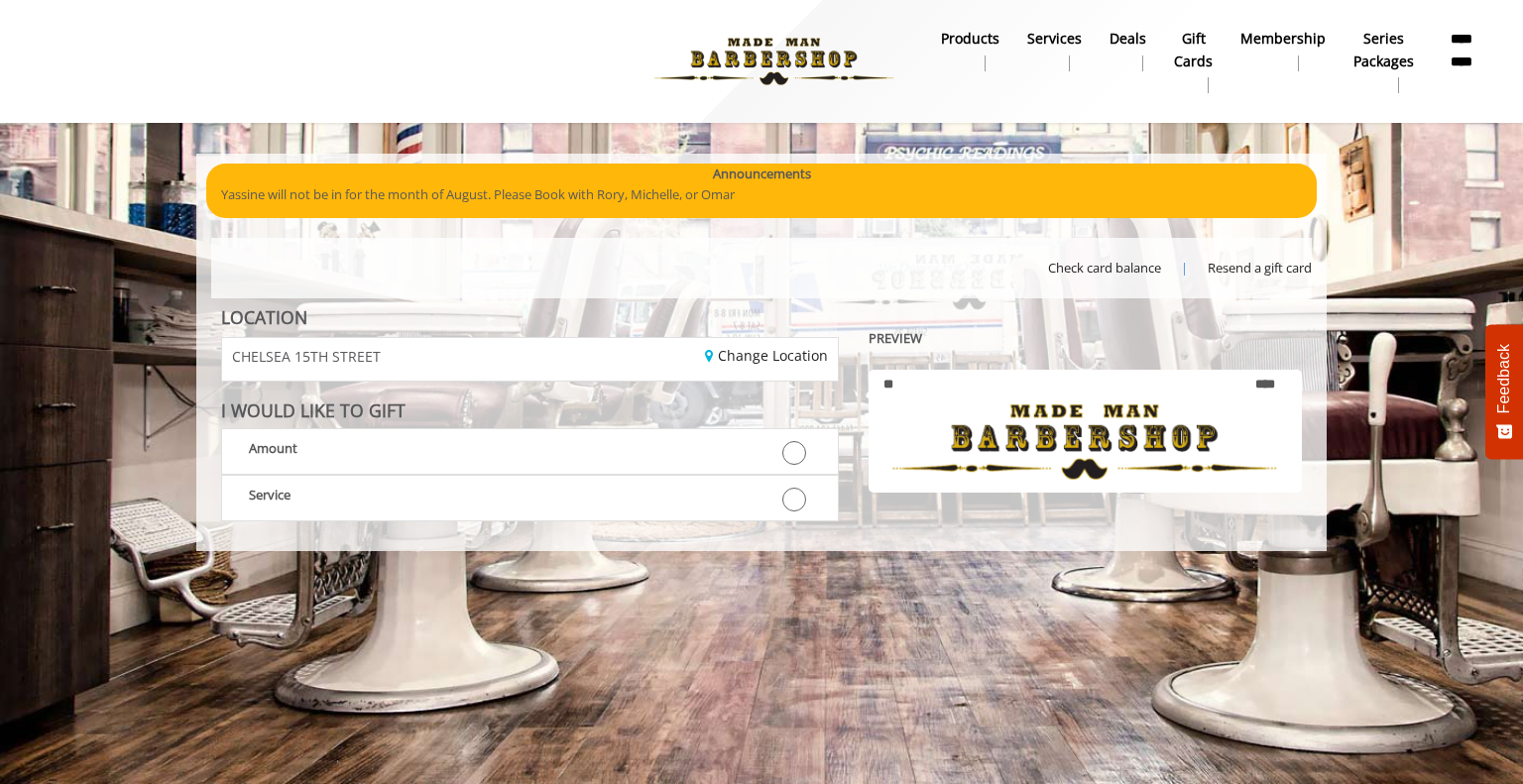 click on "Series packages" at bounding box center [1383, 50] 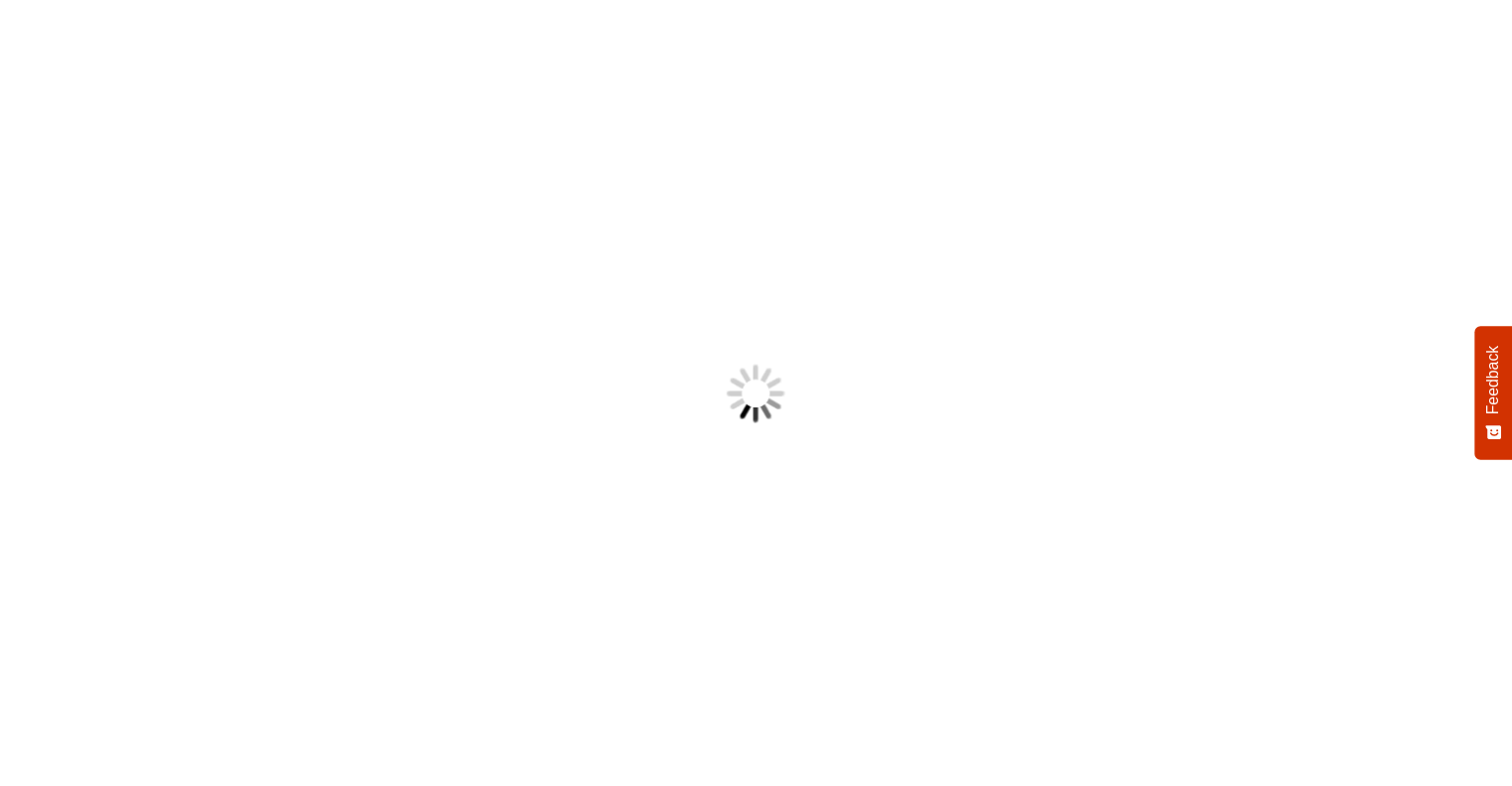 scroll, scrollTop: 0, scrollLeft: 0, axis: both 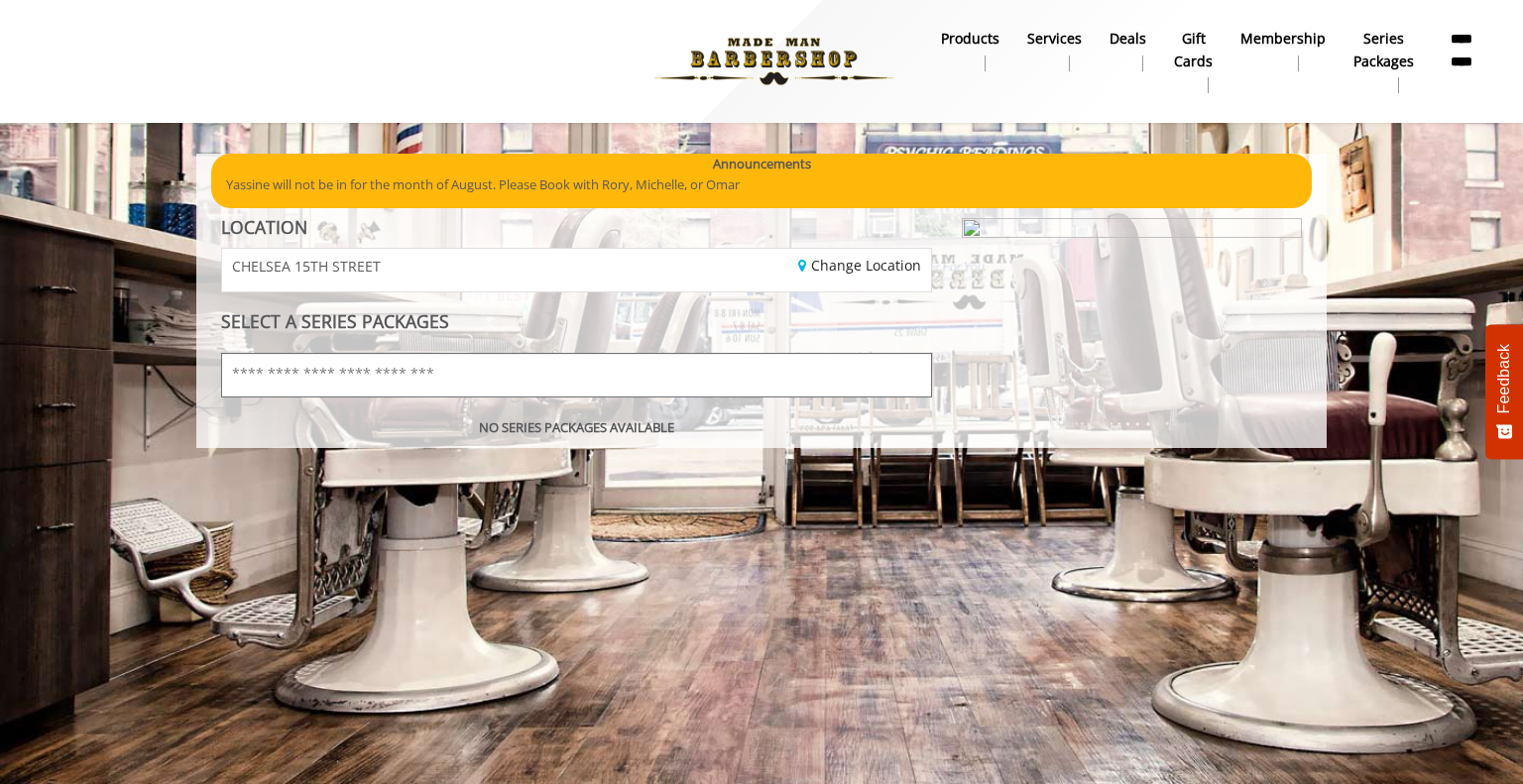 click at bounding box center [576, 375] 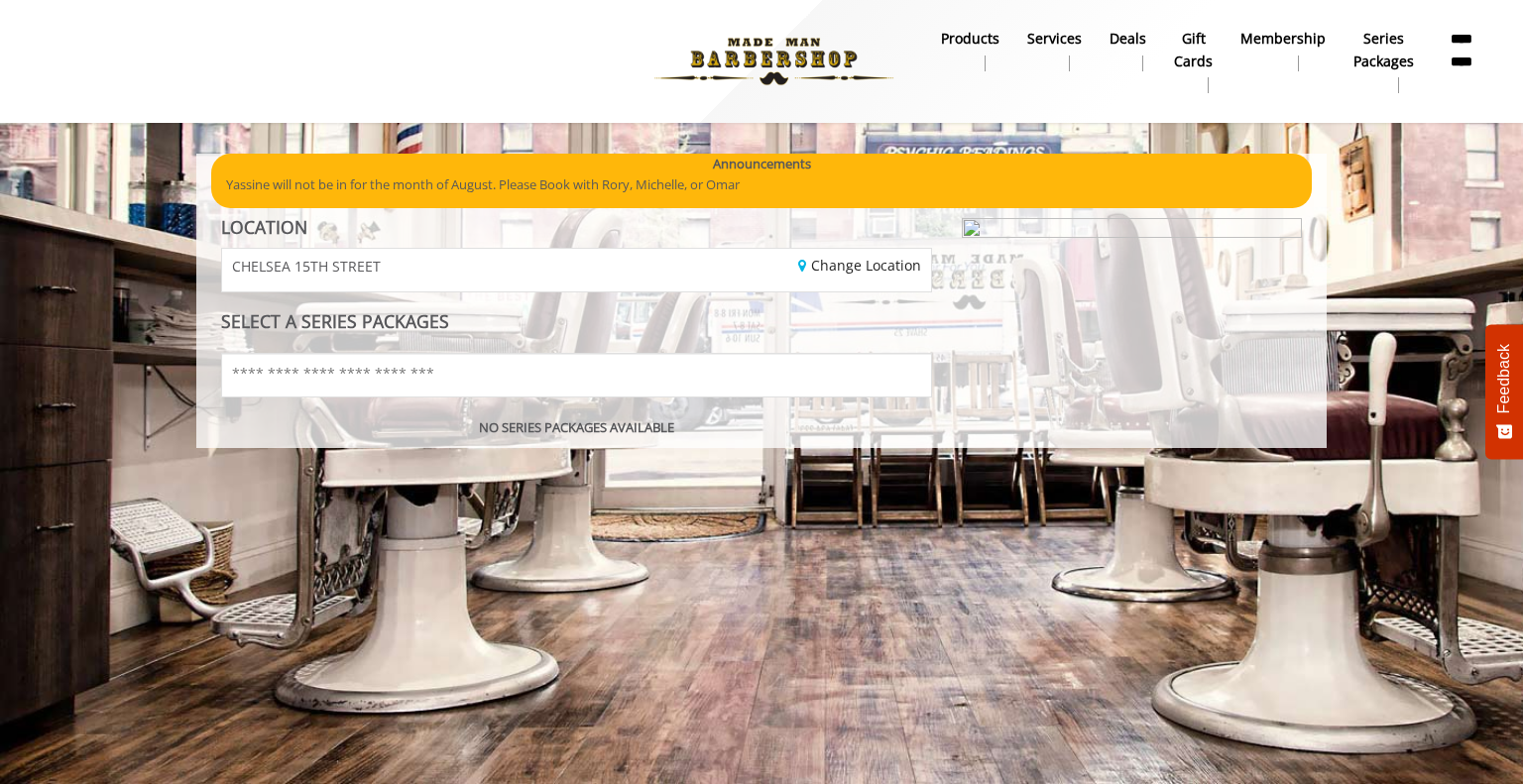 click on "*********" at bounding box center [1461, 50] 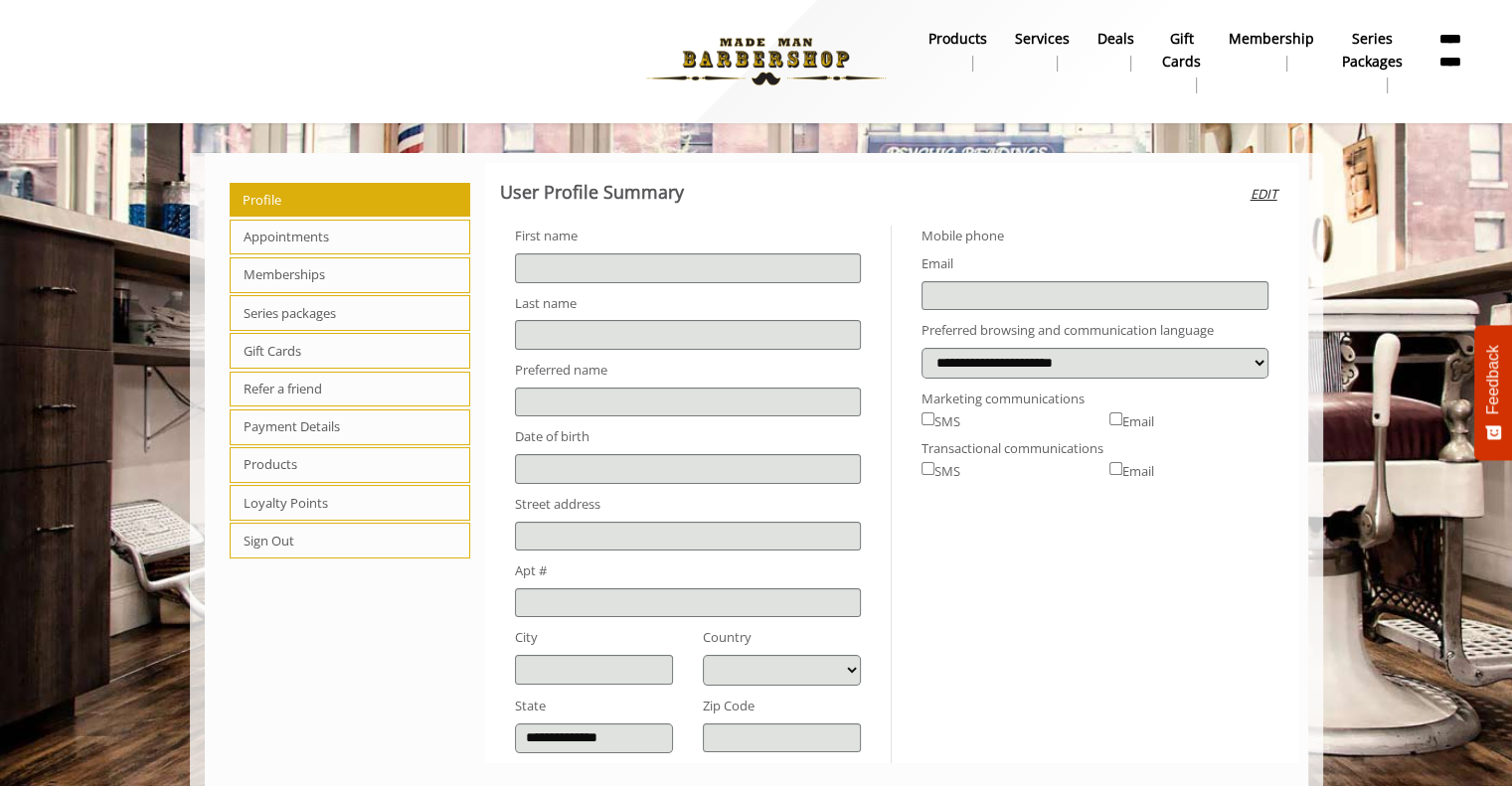 type on "****" 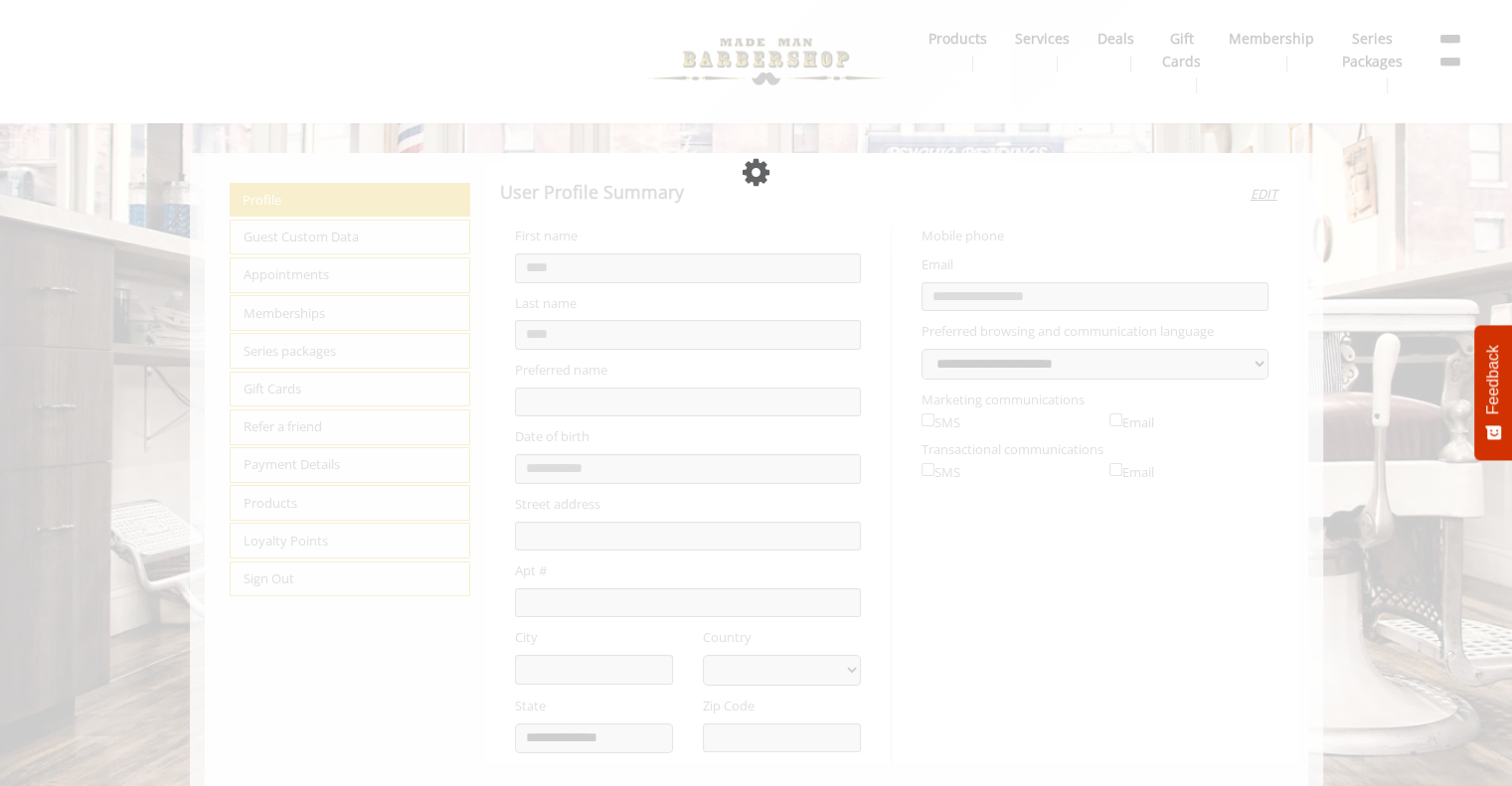 select on "***" 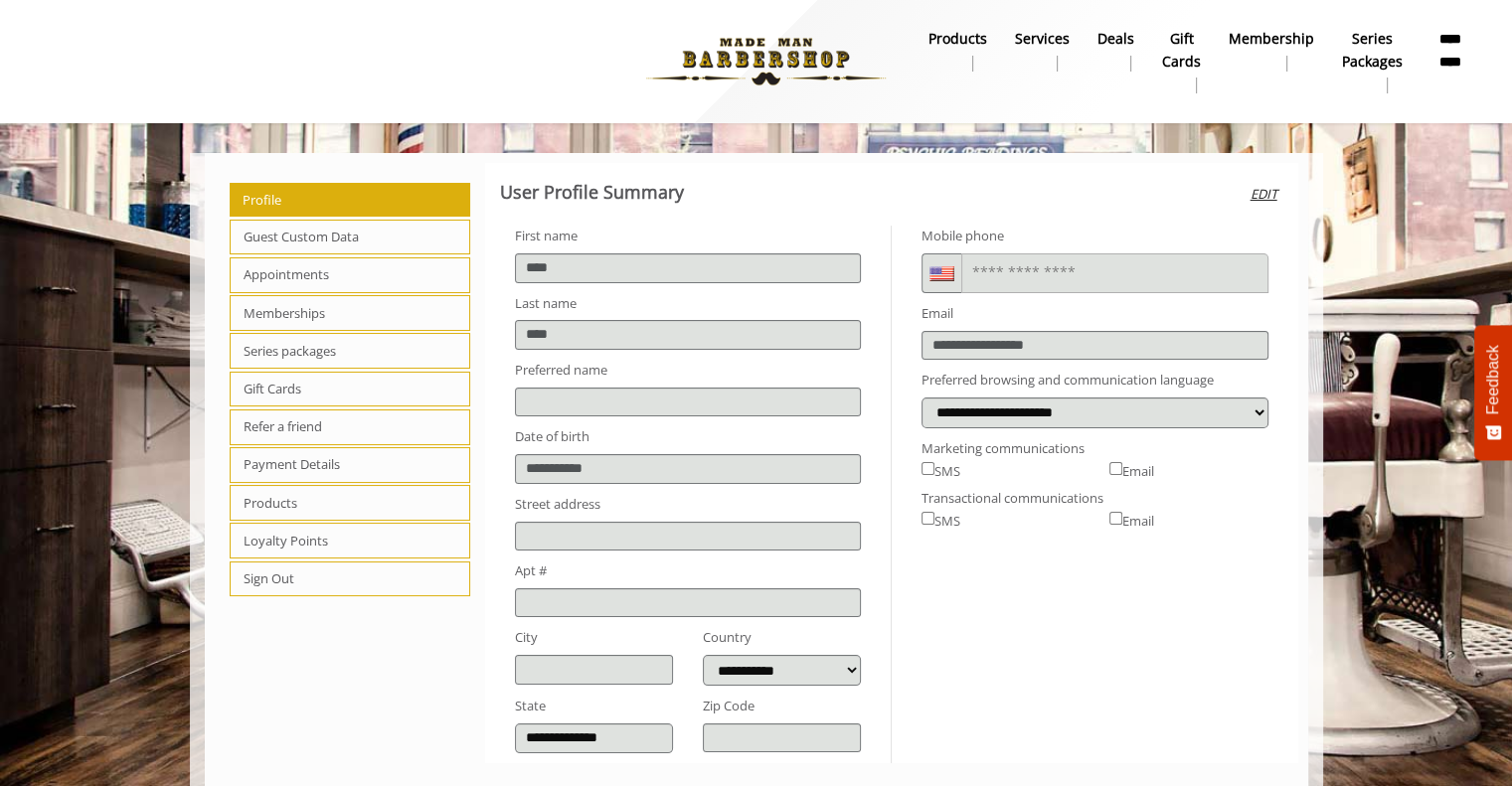 click on "Appointments" at bounding box center (350, 275) 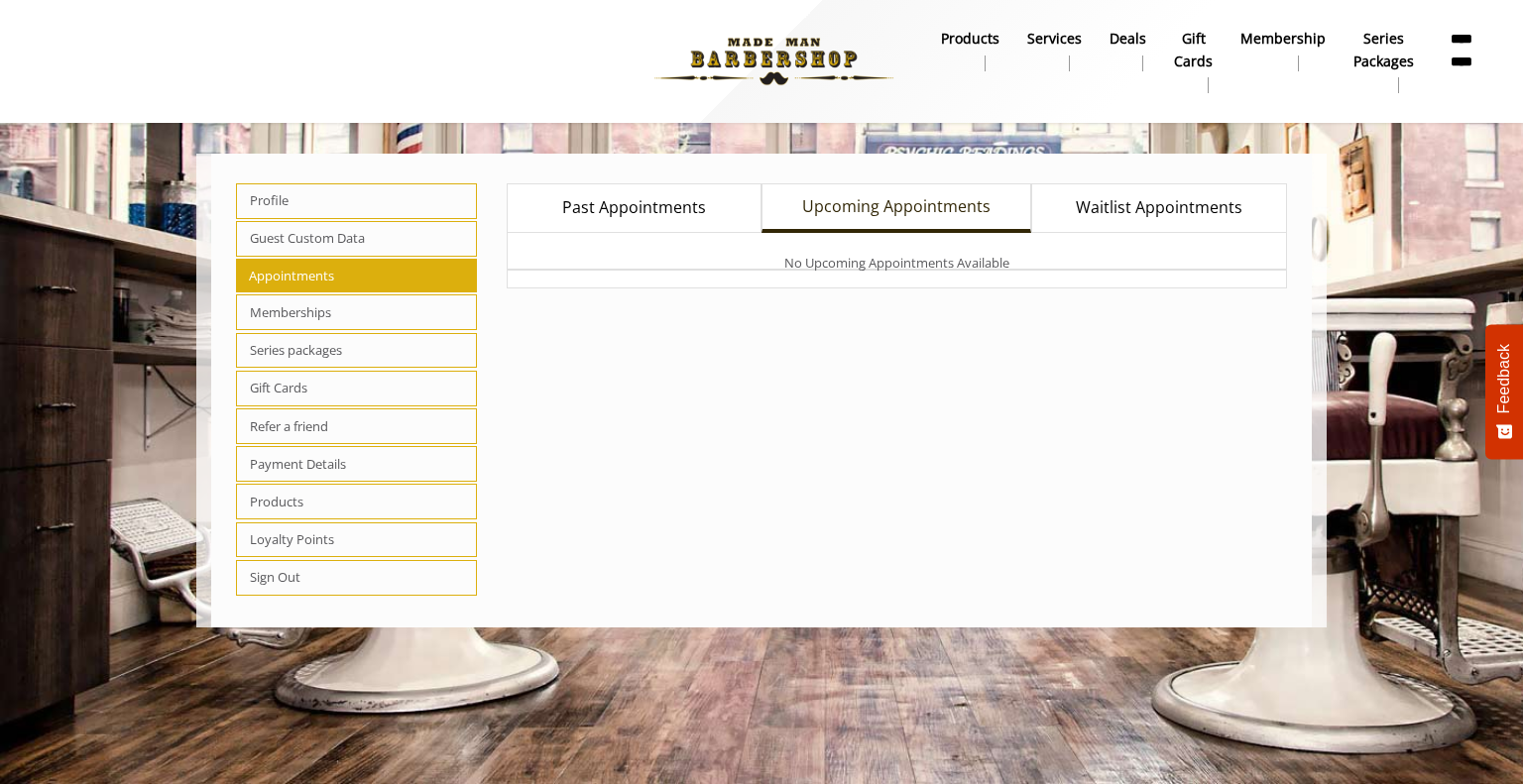 click on "Past Appointments" at bounding box center [634, 208] 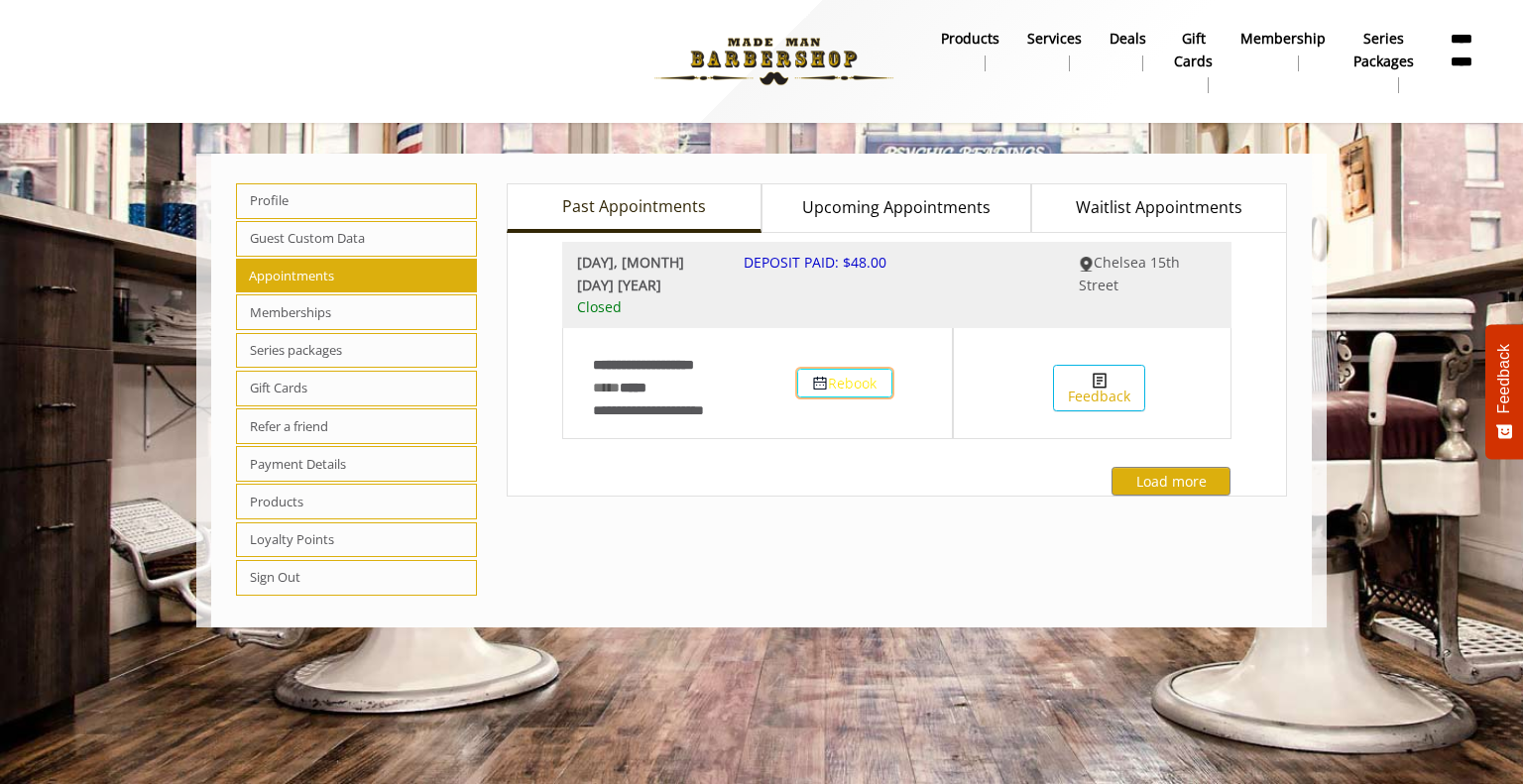 click on "Rebook" at bounding box center (845, 383) 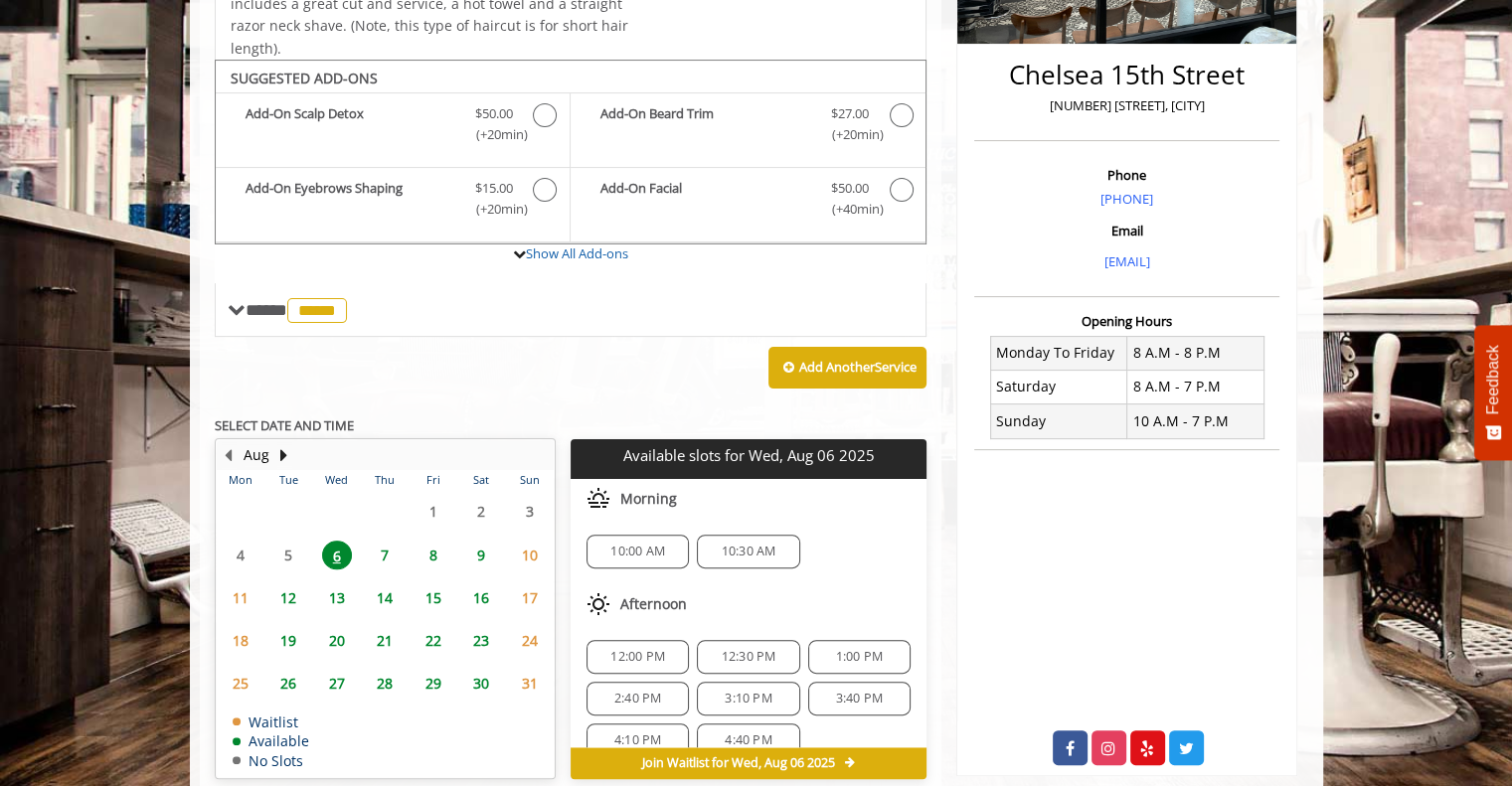 scroll, scrollTop: 511, scrollLeft: 0, axis: vertical 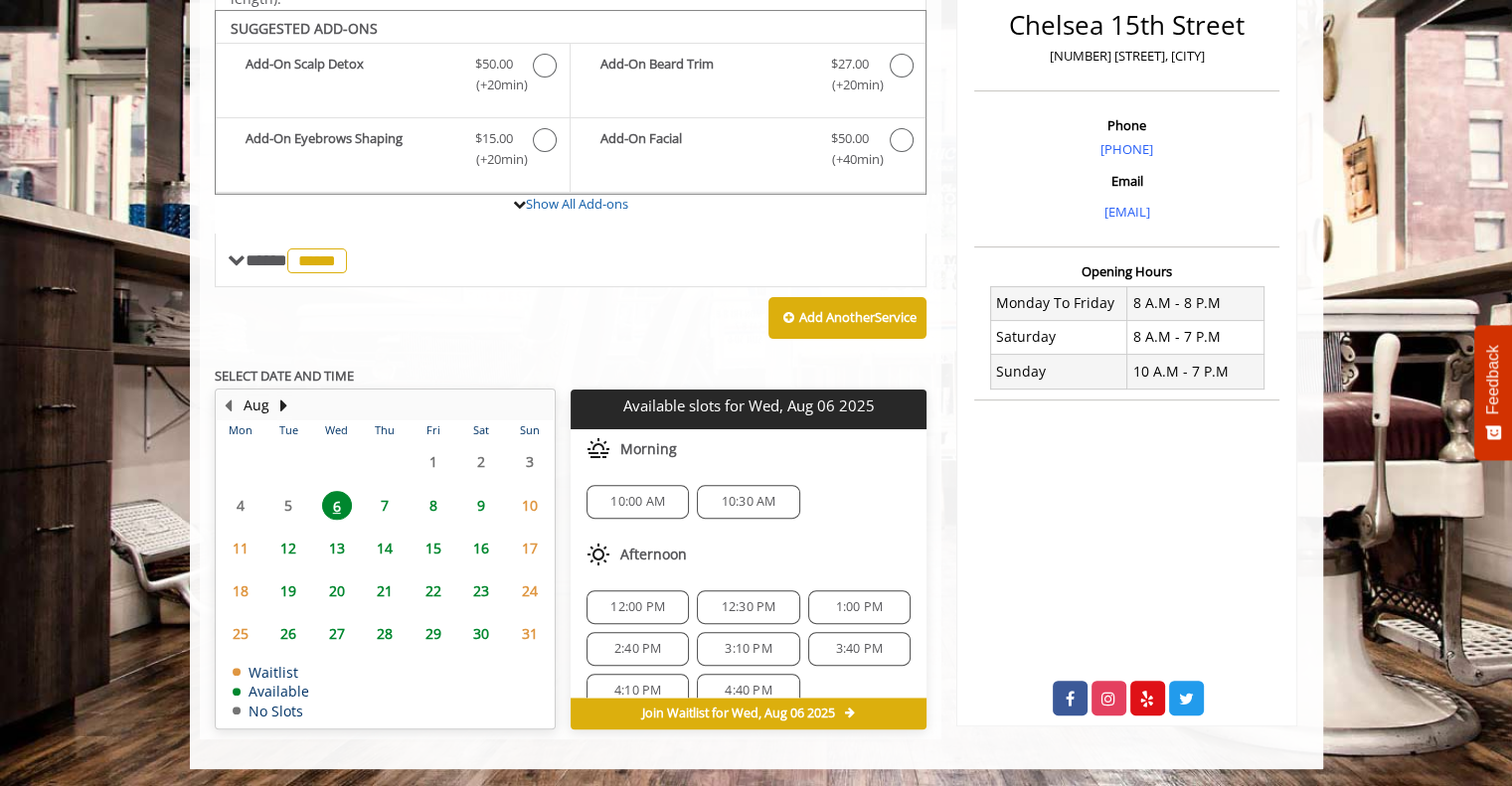 click on "13" 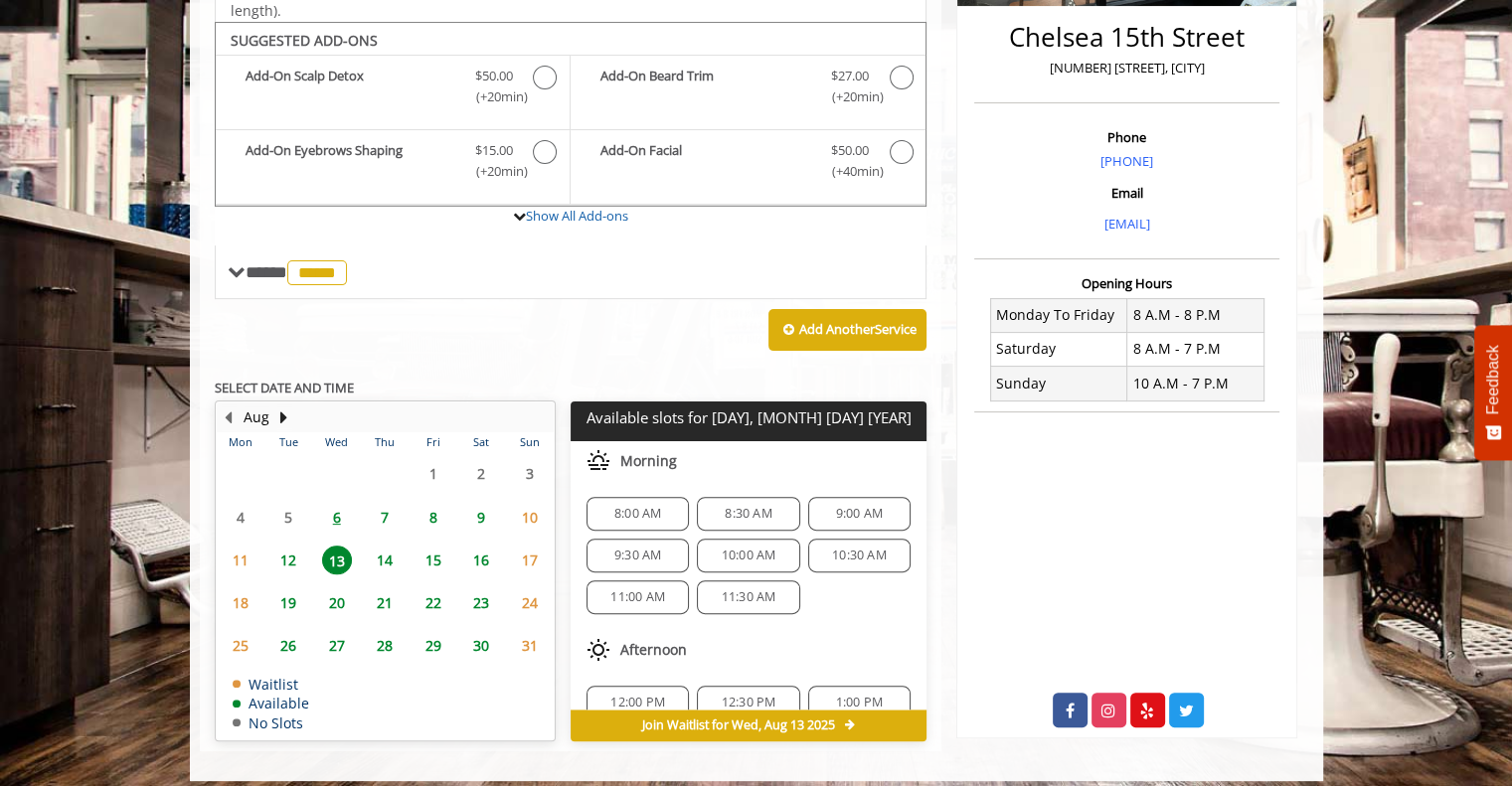 scroll, scrollTop: 511, scrollLeft: 0, axis: vertical 